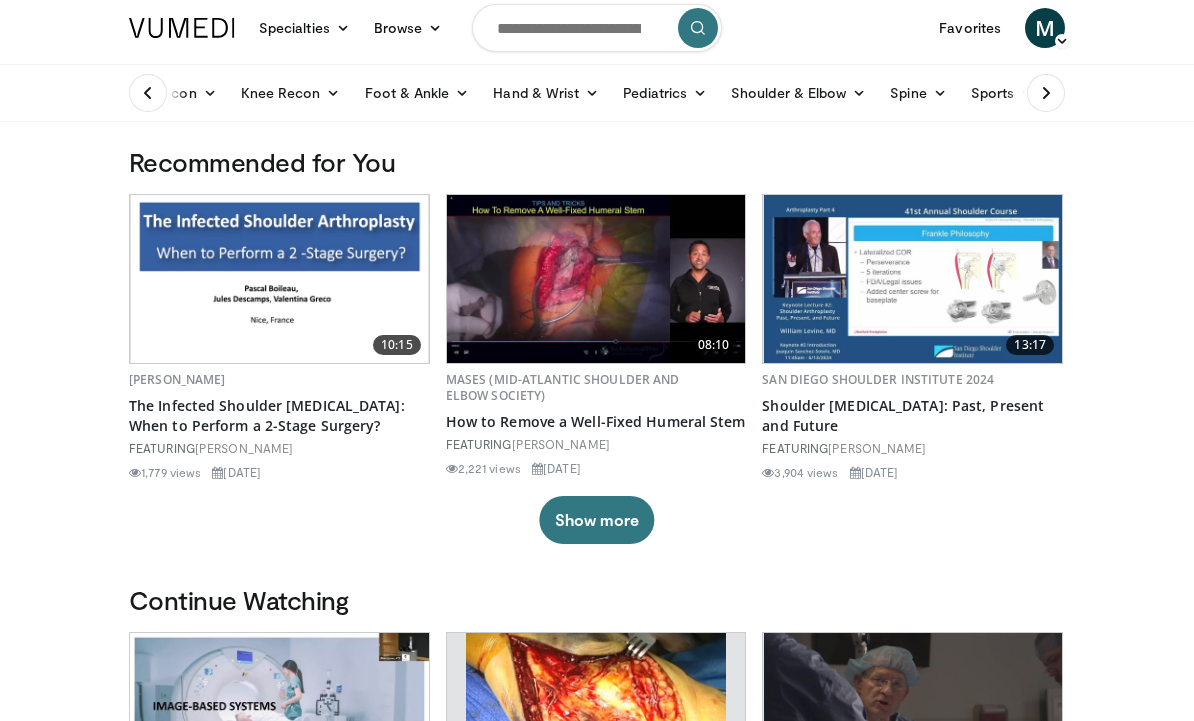 scroll, scrollTop: 0, scrollLeft: 0, axis: both 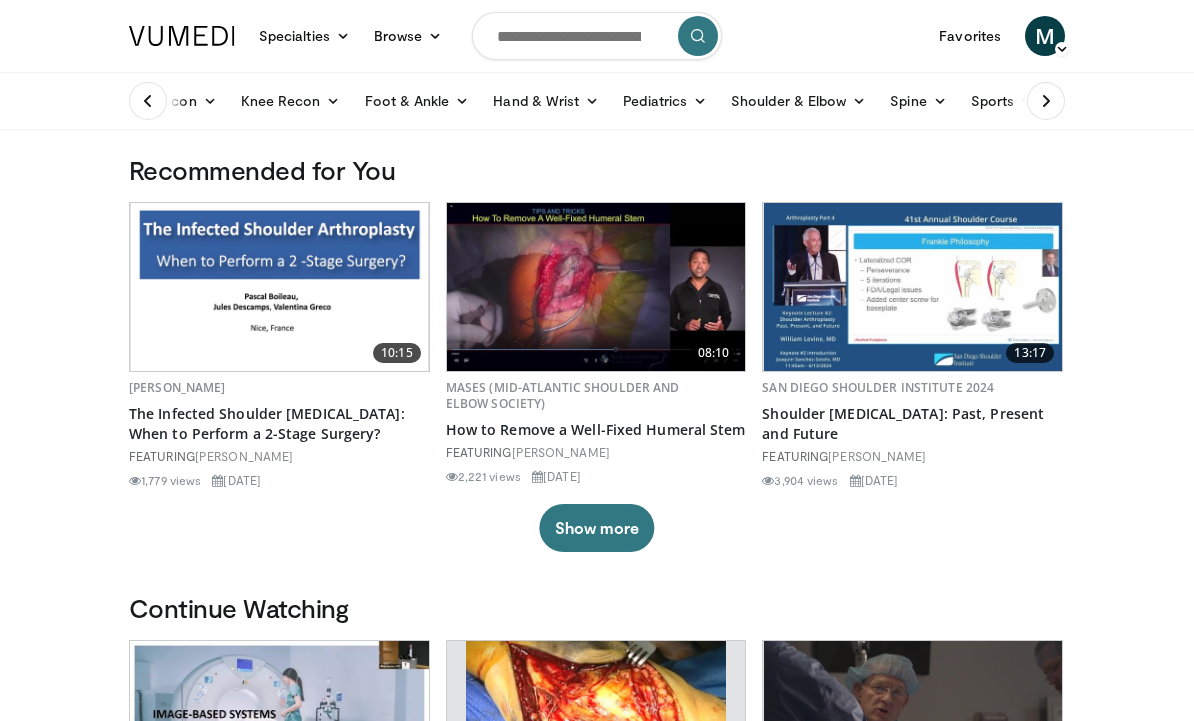 click at bounding box center (698, 36) 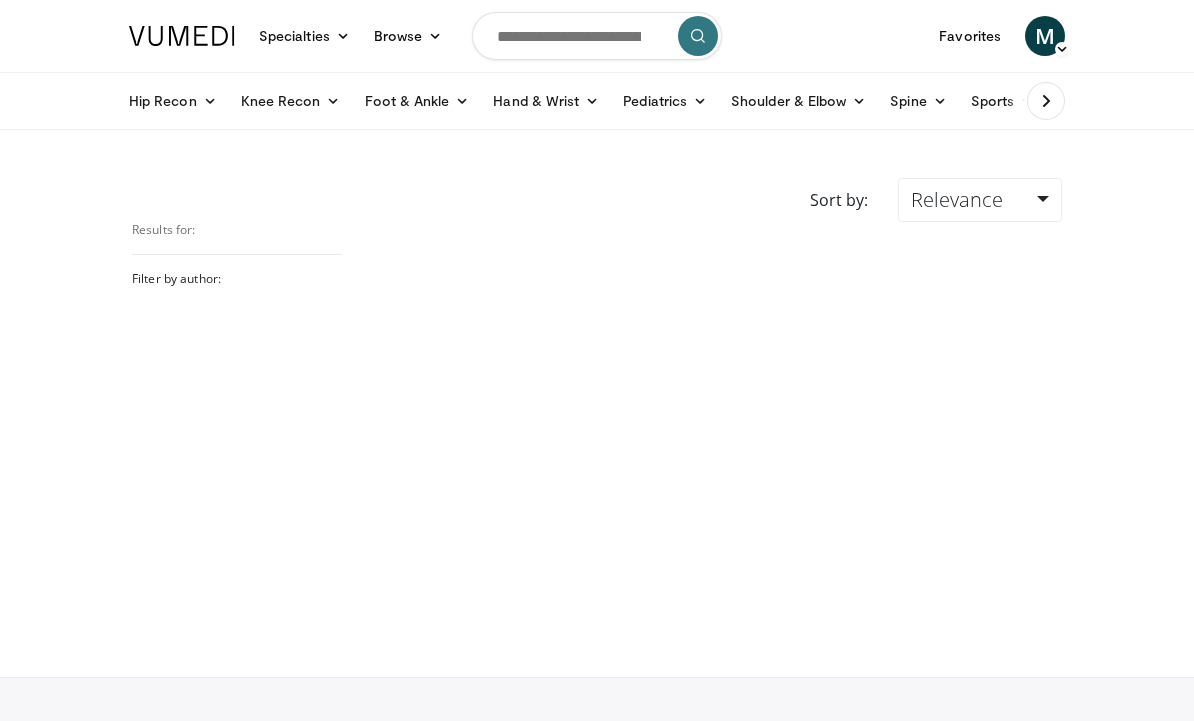 scroll, scrollTop: 0, scrollLeft: 0, axis: both 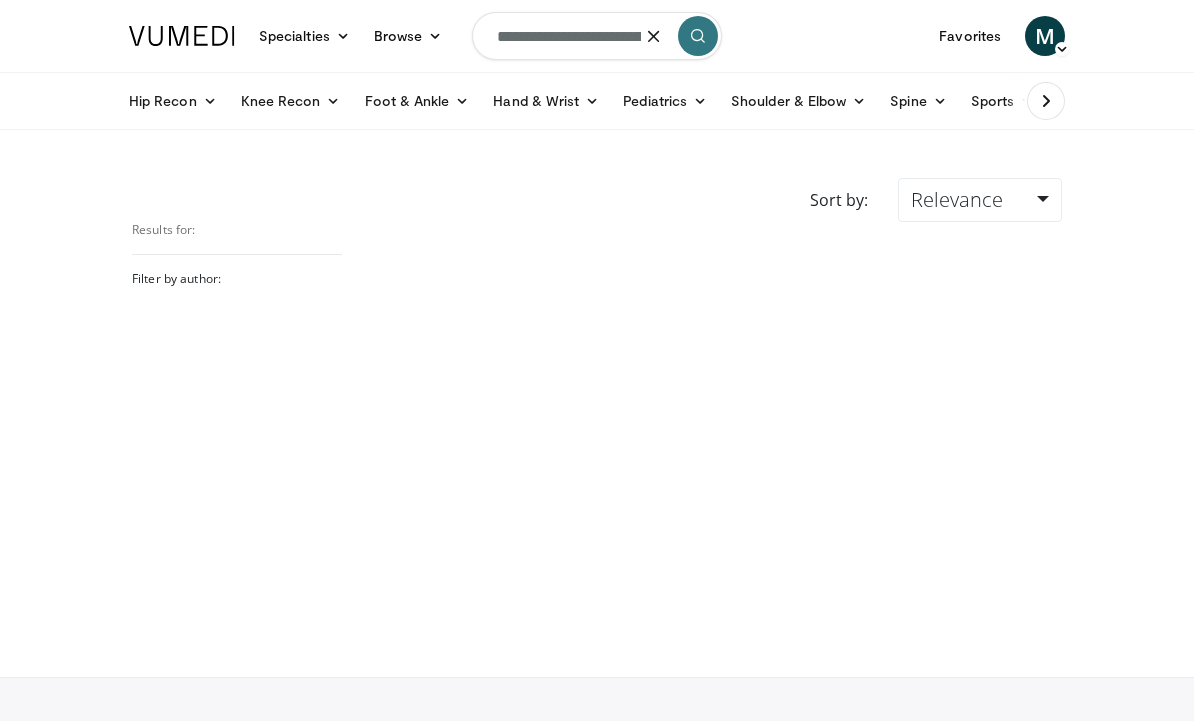 type on "**********" 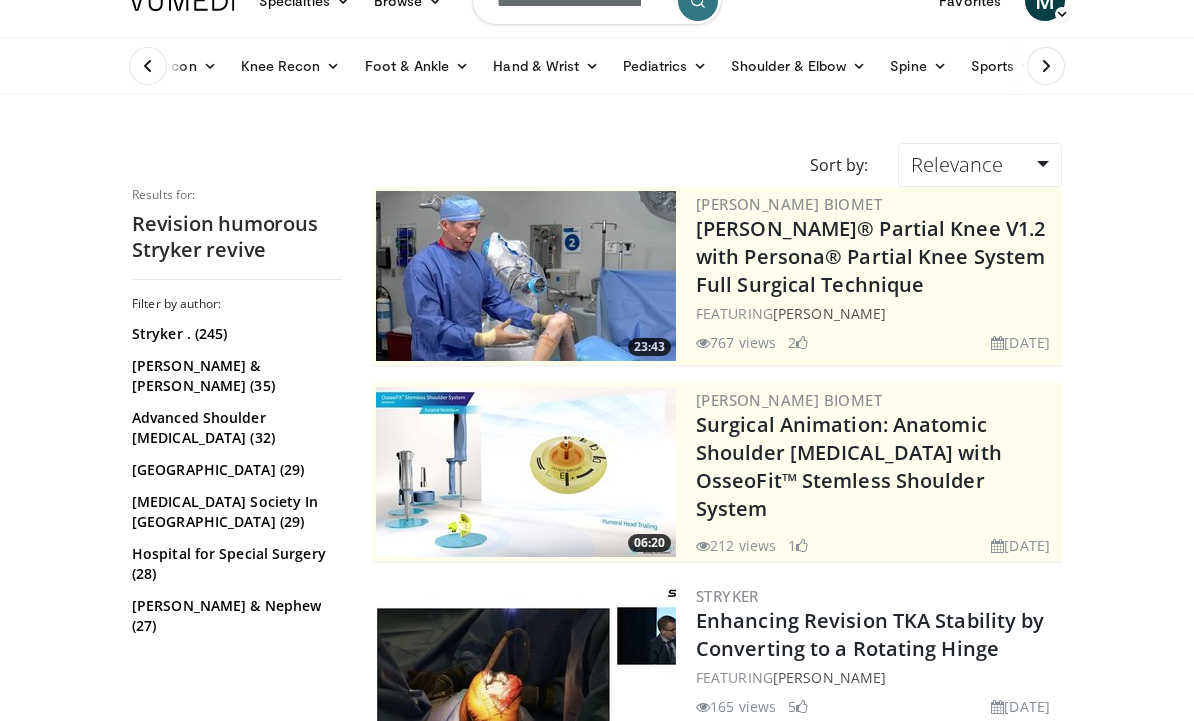 scroll, scrollTop: 0, scrollLeft: 0, axis: both 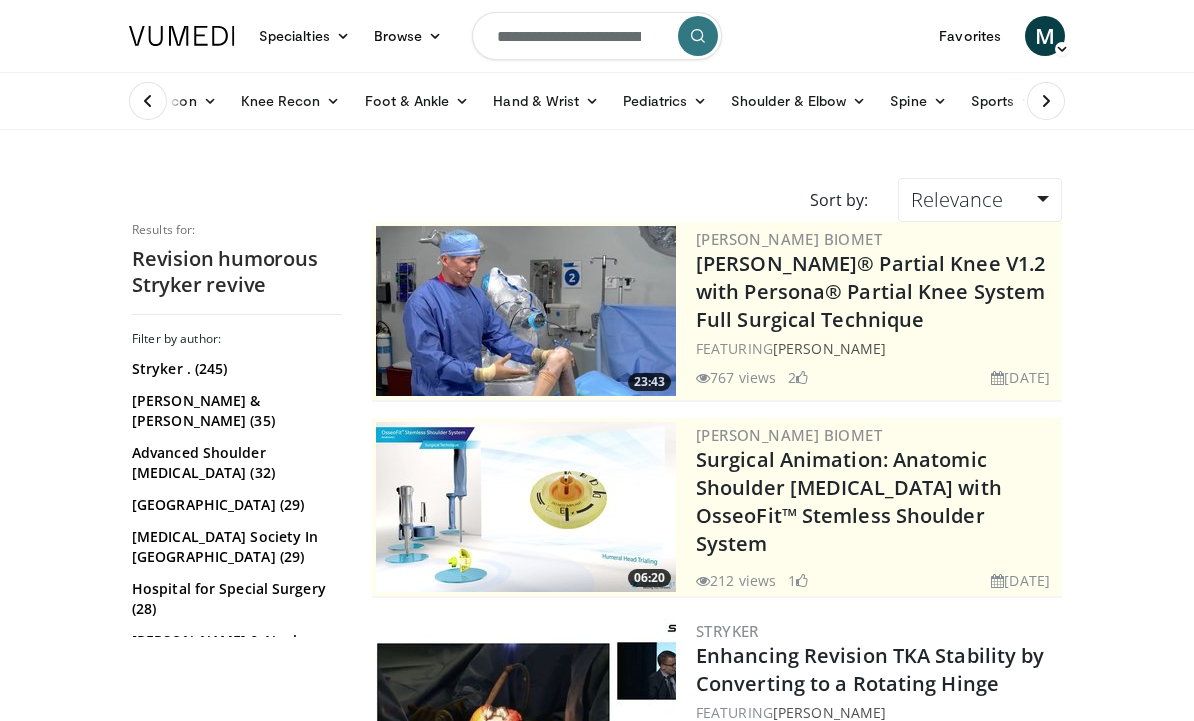 click on "**********" at bounding box center (597, 36) 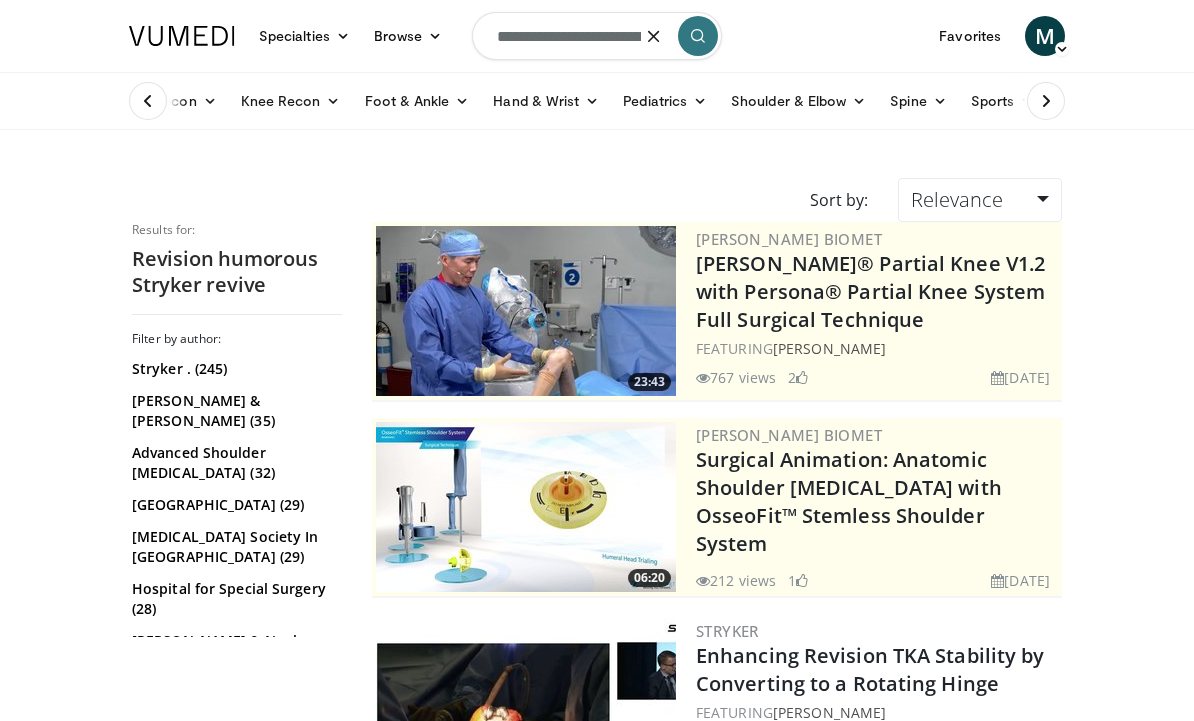 click at bounding box center (654, 36) 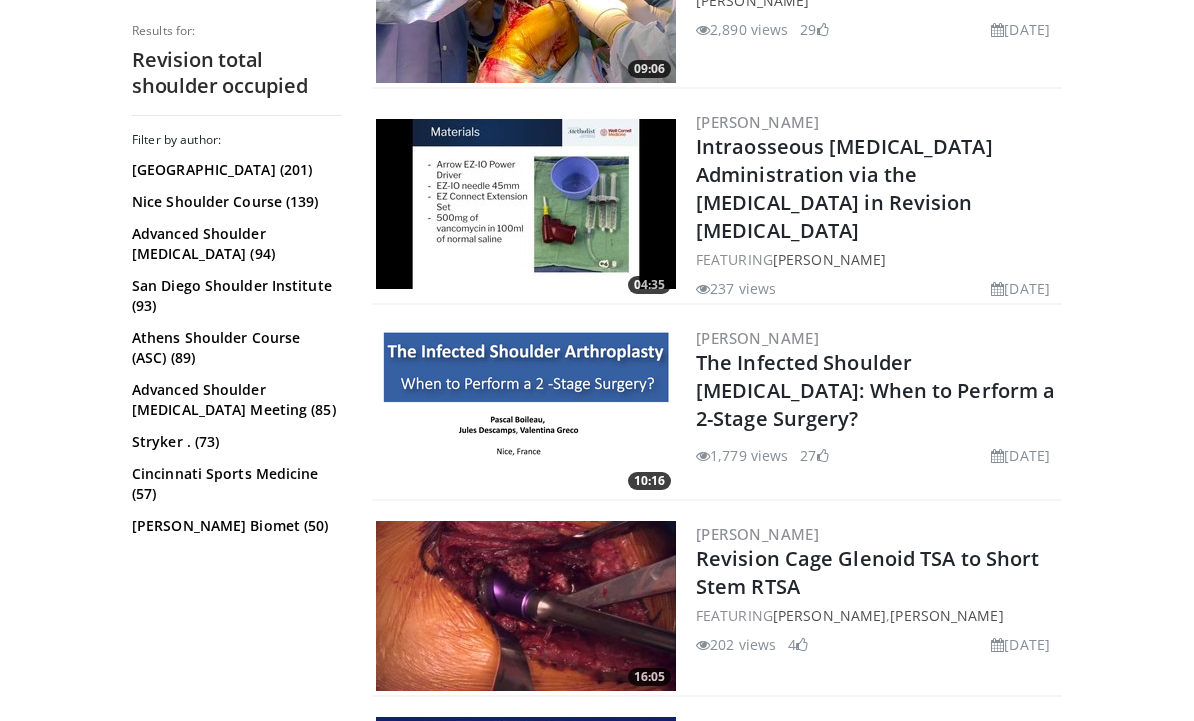 scroll, scrollTop: 920, scrollLeft: 0, axis: vertical 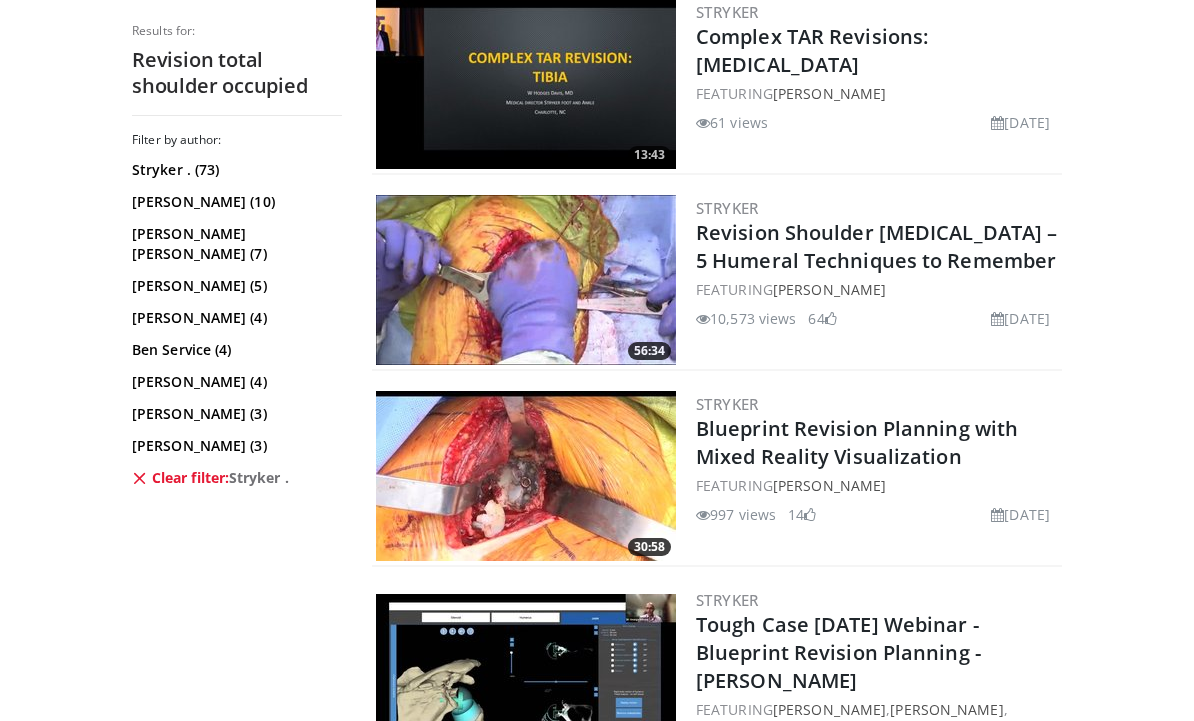 click at bounding box center [526, 280] 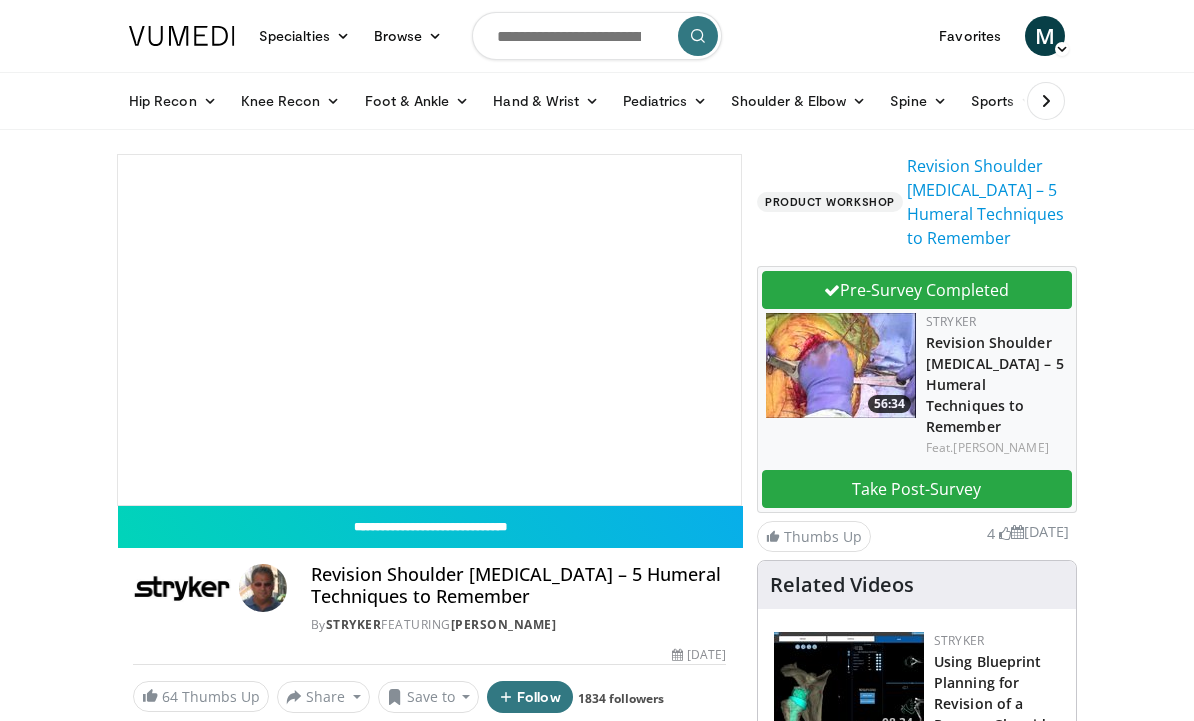 scroll, scrollTop: 0, scrollLeft: 0, axis: both 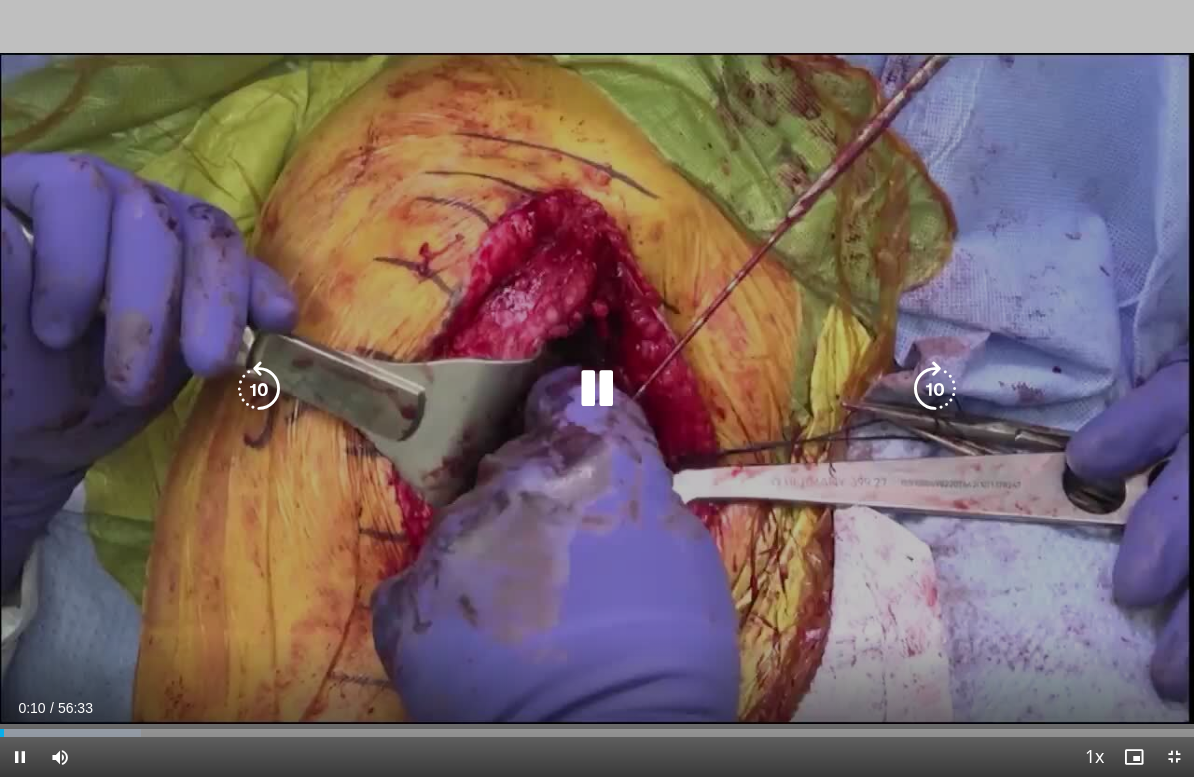 click at bounding box center [597, 389] 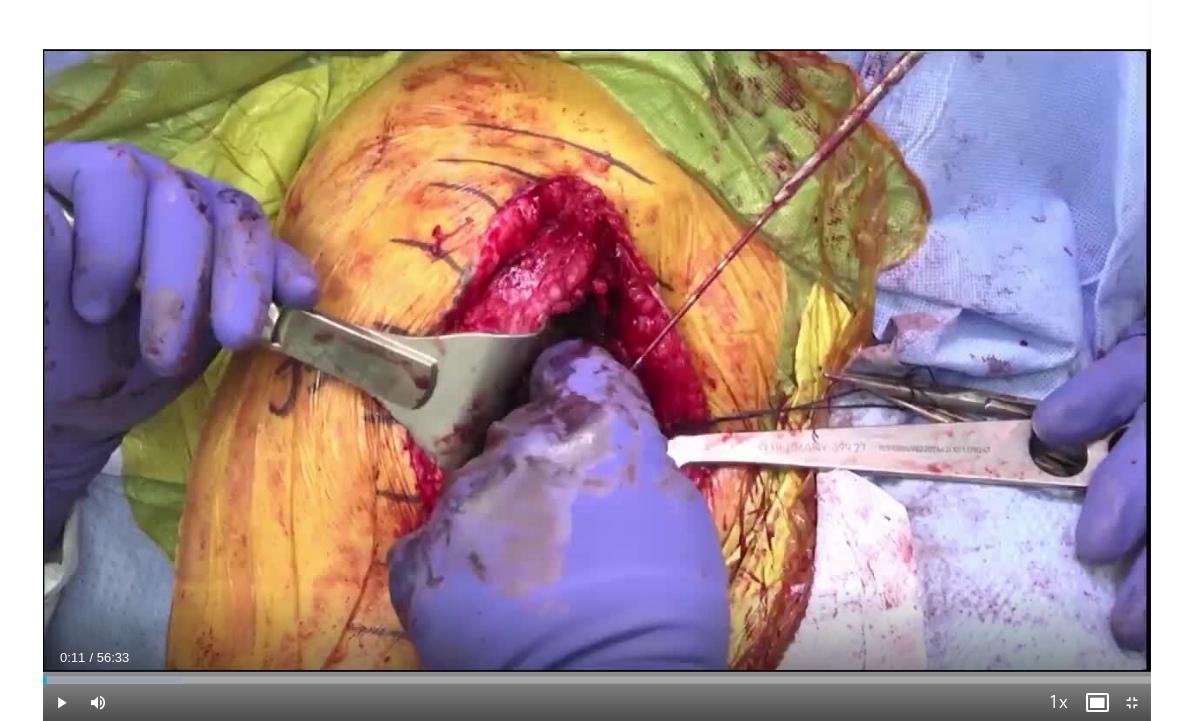scroll, scrollTop: 0, scrollLeft: 0, axis: both 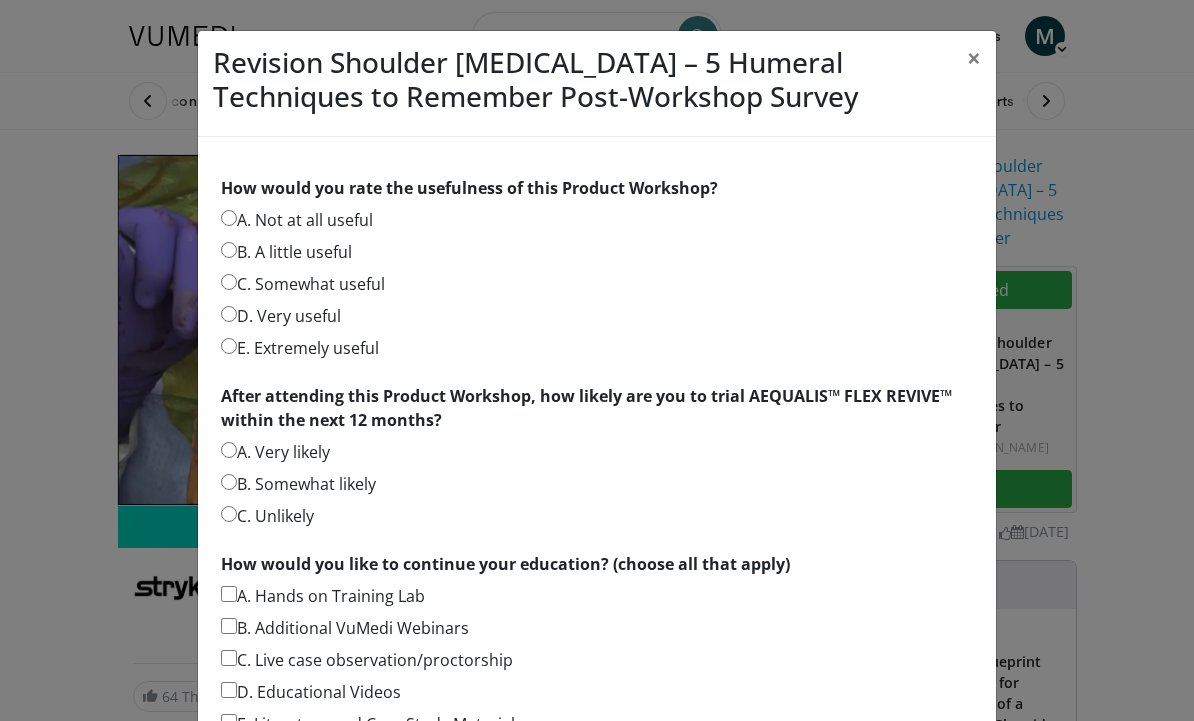 click on "×" at bounding box center [974, 58] 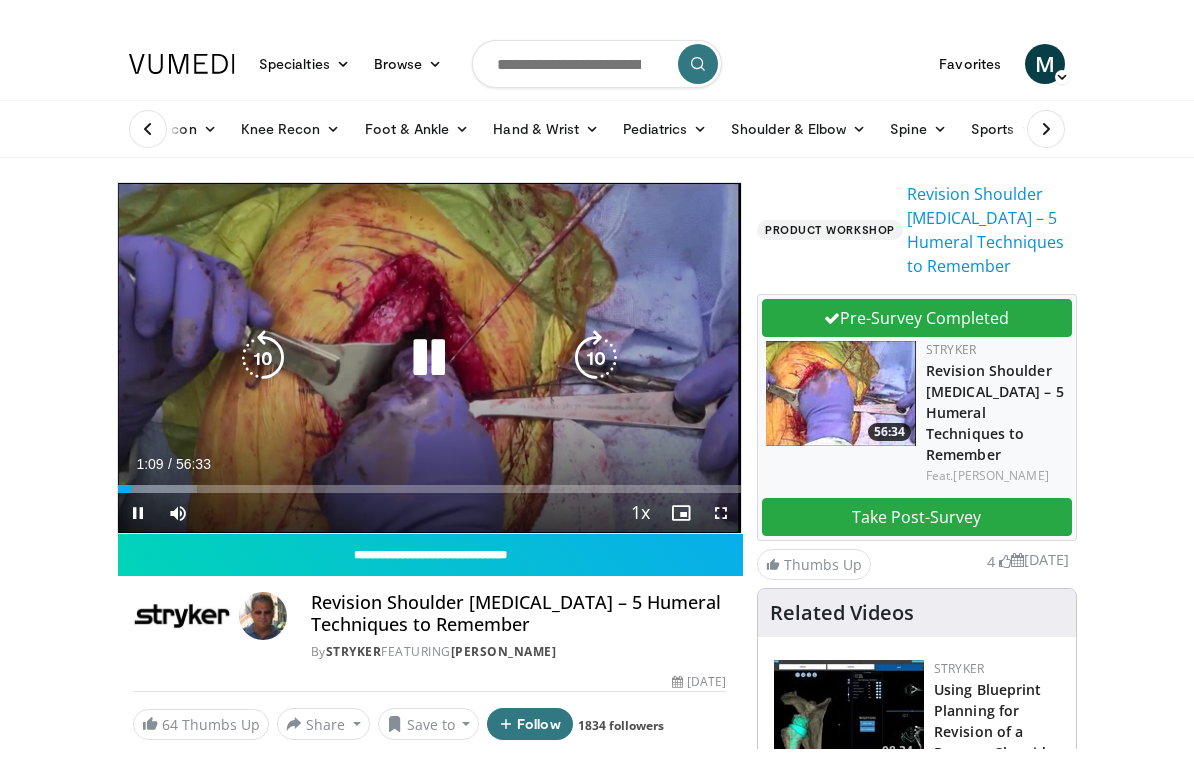 scroll, scrollTop: 24, scrollLeft: 0, axis: vertical 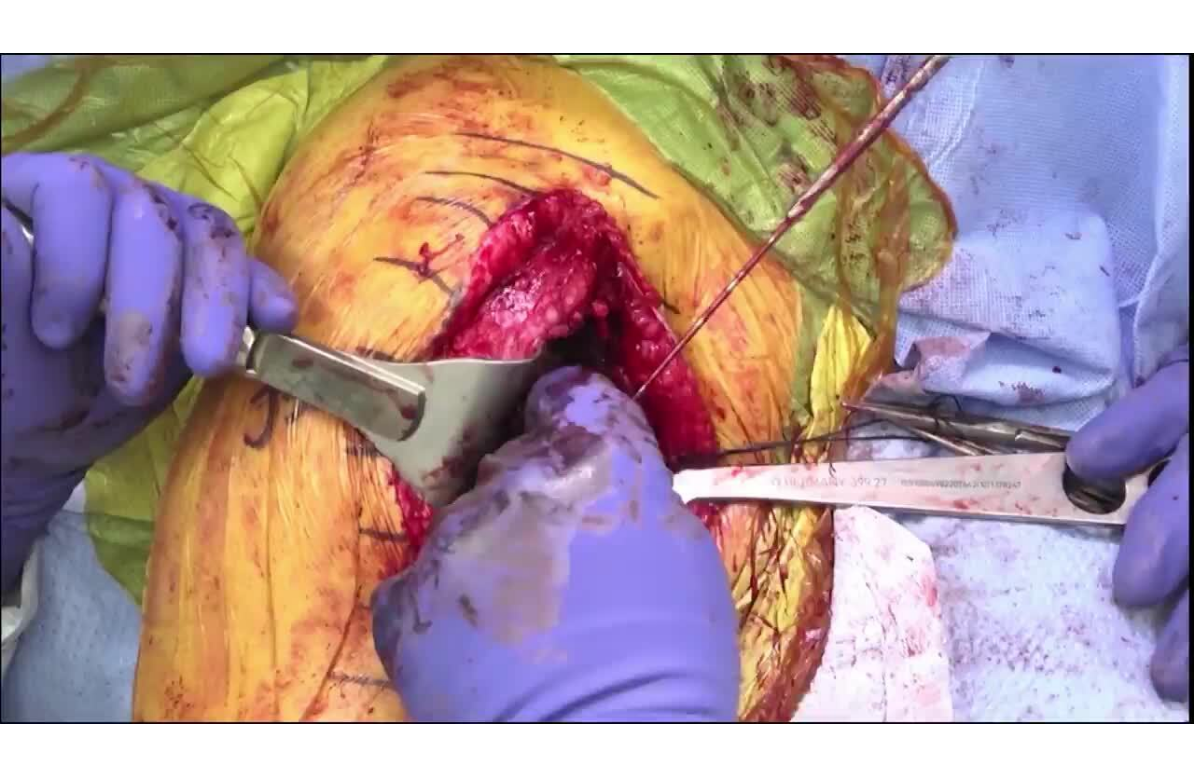click on "Specialties
Adult & Family Medicine
Allergy, Asthma, Immunology
Anesthesiology
Cardiology
Dental
Dermatology
Endocrinology
Gastroenterology & Hepatology
General Surgery
Hematology & Oncology
Infectious Disease
Nephrology
Neurology
Neurosurgery
Obstetrics & Gynecology
Ophthalmology
Oral Maxillofacial
Orthopaedics
Otolaryngology
Pediatrics
Plastic Surgery
Podiatry
Psychiatry
Pulmonology
Radiation Oncology
Radiology
Rheumatology
Urology
Videos" at bounding box center (597, 364) 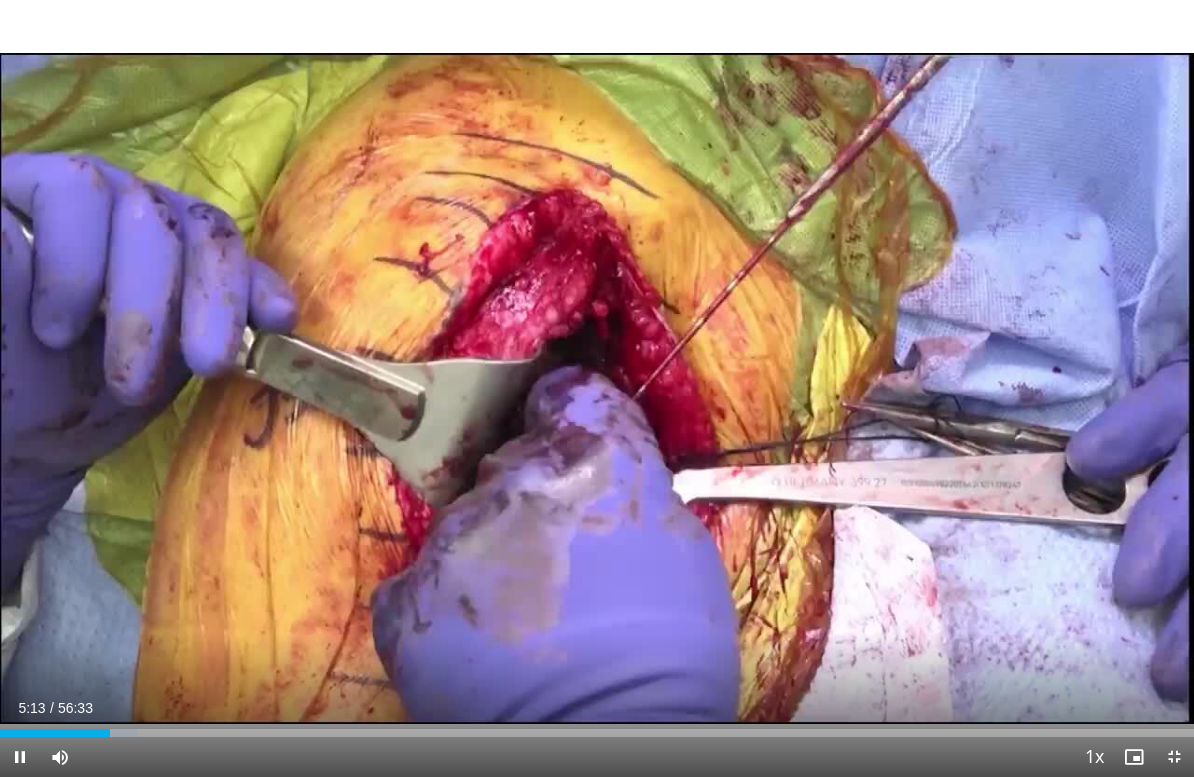 click at bounding box center (55, 733) 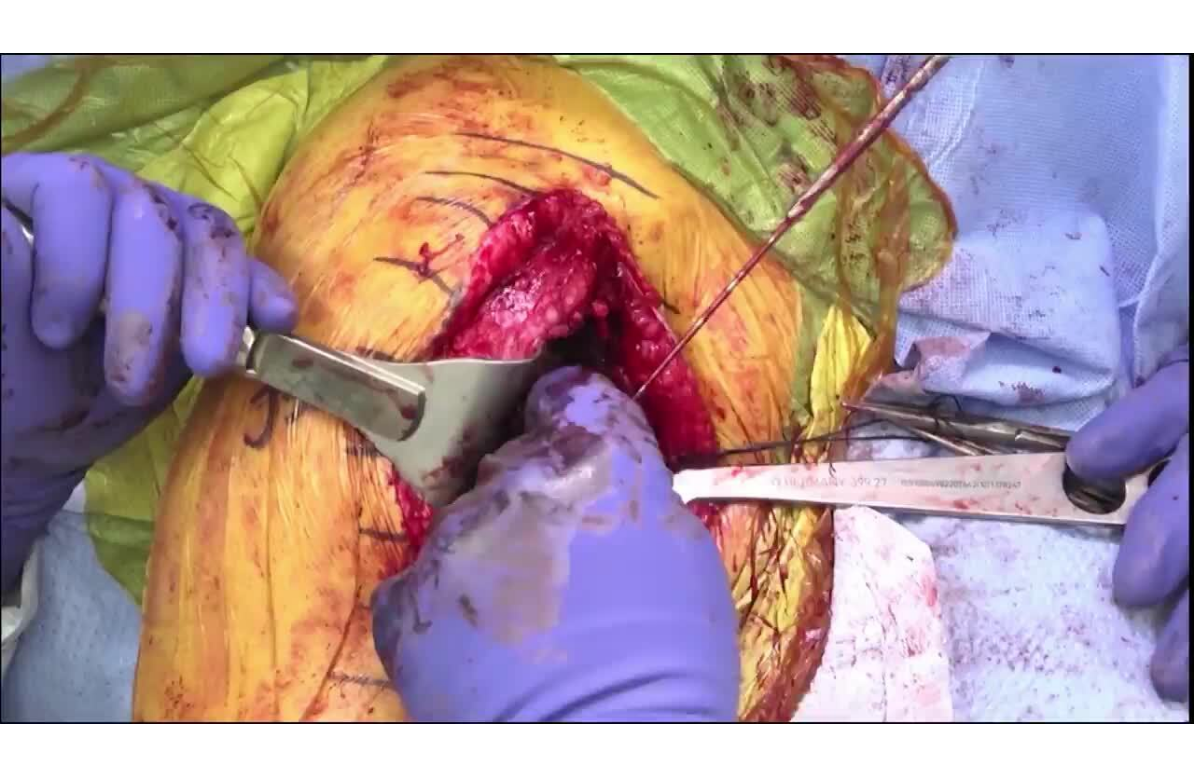 click on "10 seconds
Tap to unmute" at bounding box center (597, 388) 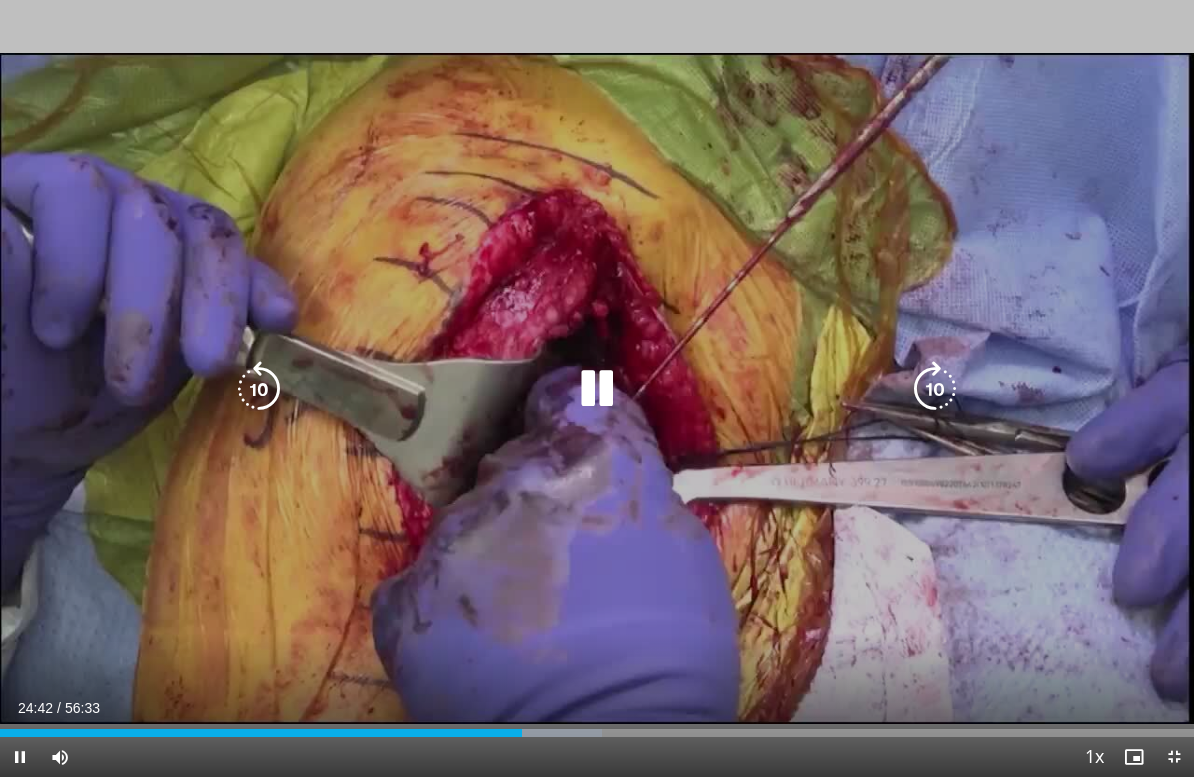 click at bounding box center (597, 389) 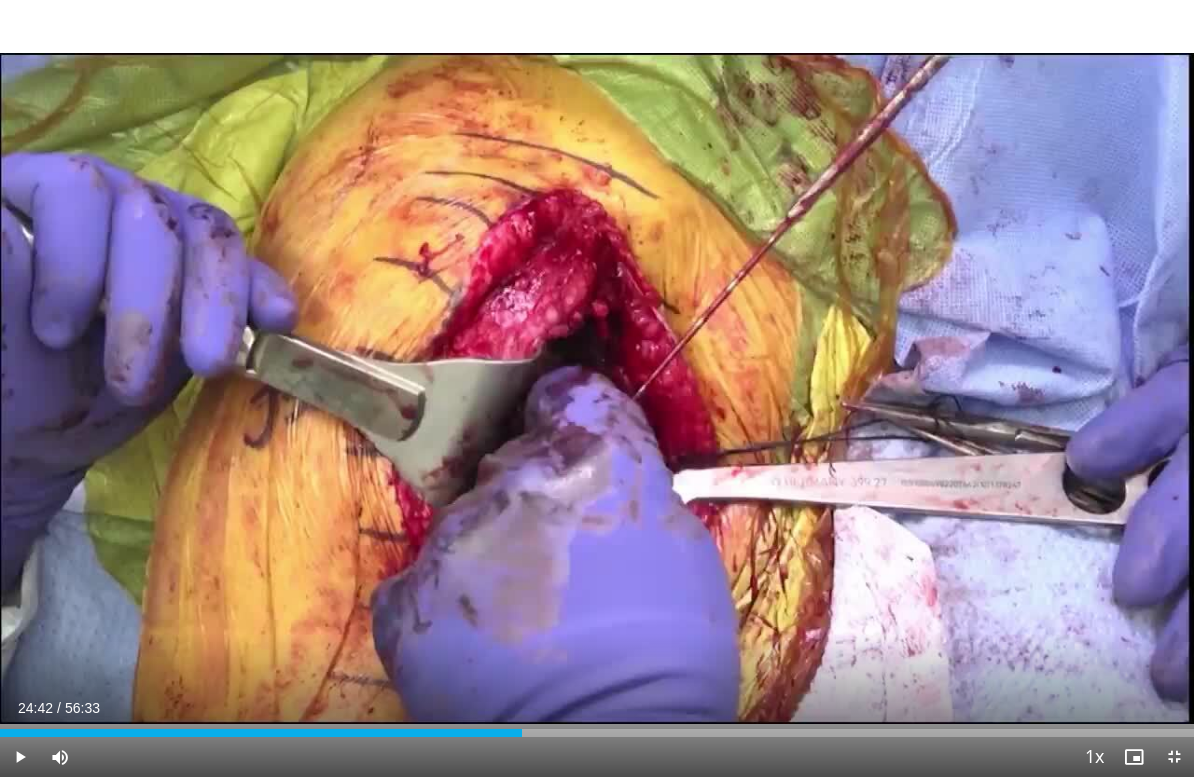 click on "10 seconds
Tap to unmute" at bounding box center (597, 388) 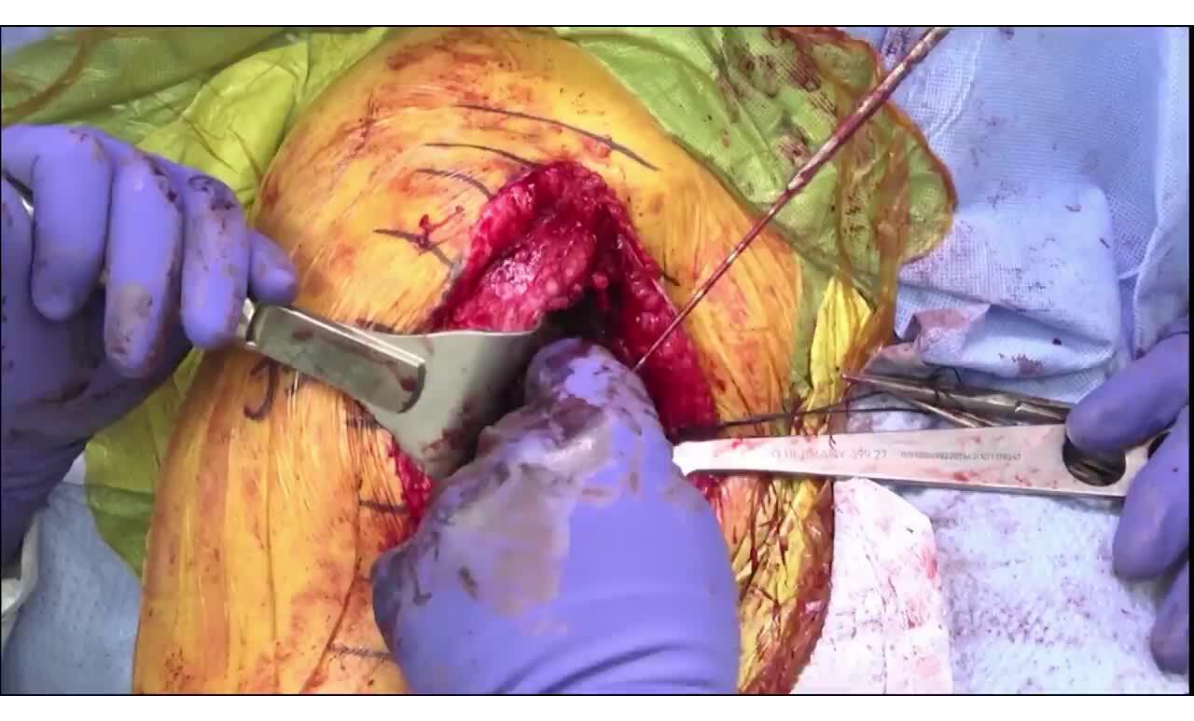 scroll, scrollTop: 0, scrollLeft: 0, axis: both 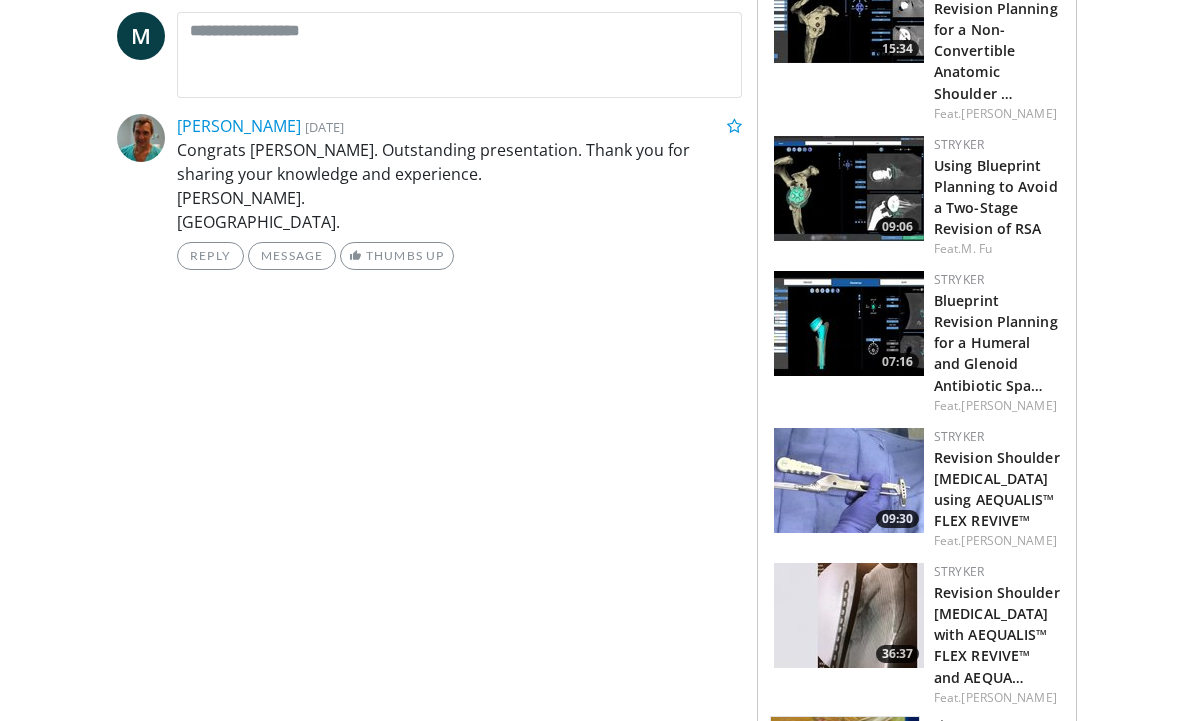 click at bounding box center (849, 480) 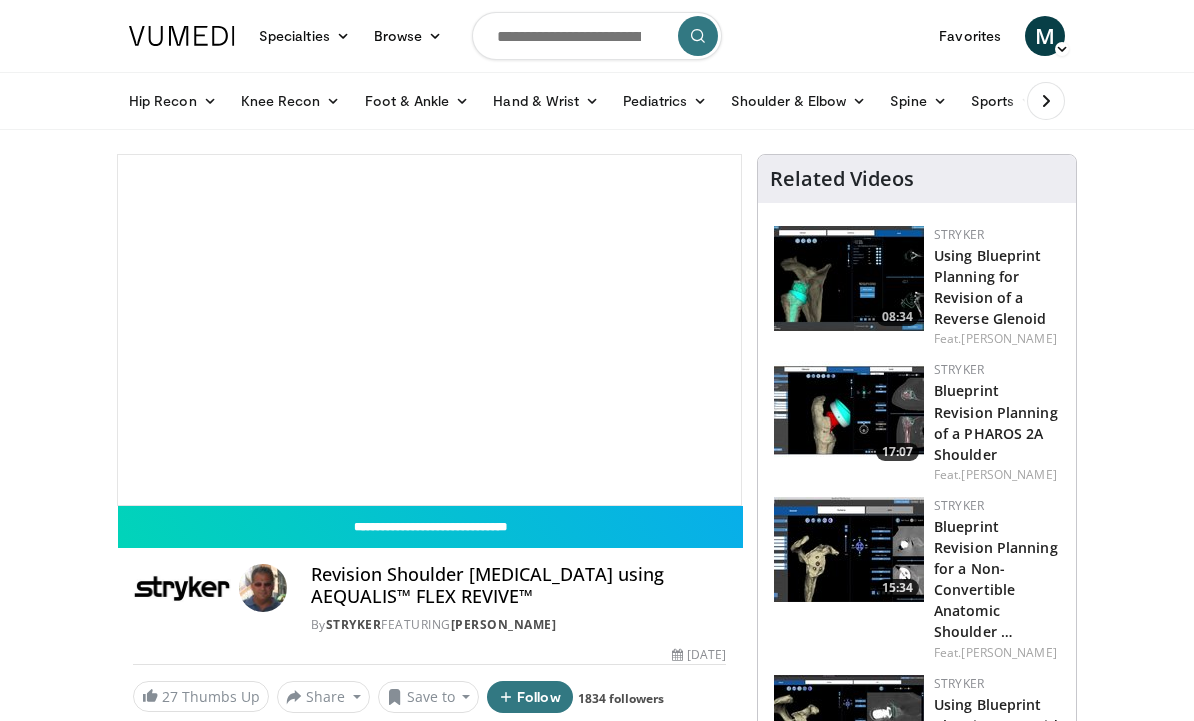 scroll, scrollTop: 0, scrollLeft: 0, axis: both 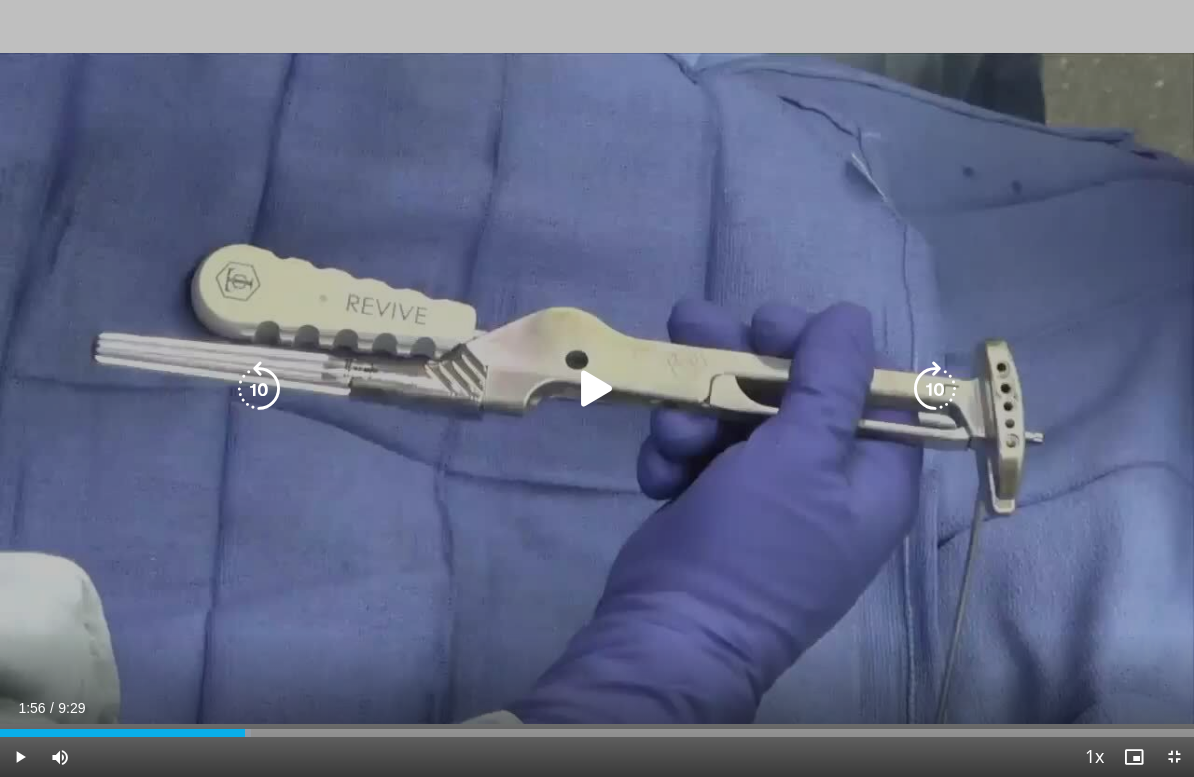 click at bounding box center [597, 389] 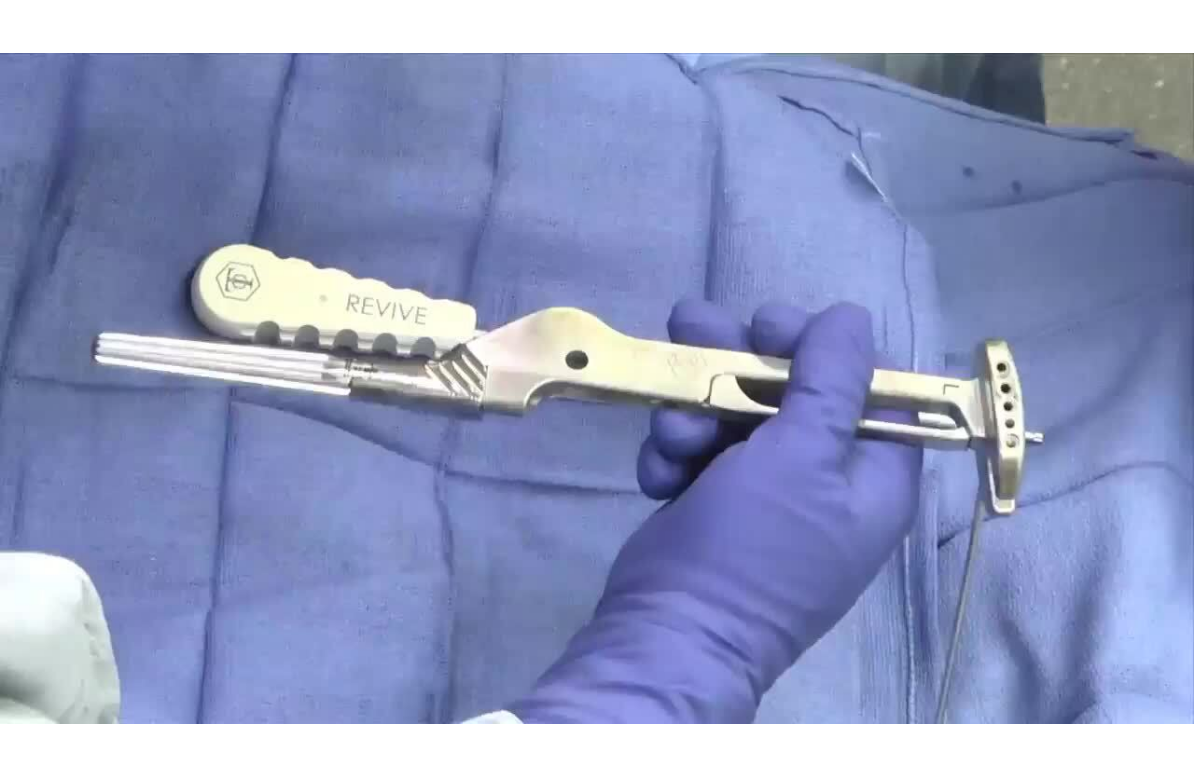 click on "Specialties
Adult & Family Medicine
Allergy, [MEDICAL_DATA], Immunology
Anesthesiology
Cardiology
Dental
Dermatology
Endocrinology
Gastroenterology & Hepatology
[MEDICAL_DATA]
Hematology & Oncology
[MEDICAL_DATA]
Nephrology
Neurology
[GEOGRAPHIC_DATA]
Obstetrics & Gynecology
Ophthalmology
Oral Maxillofacial
Orthopaedics
Otolaryngology
Pediatrics
Plastic Surgery
[GEOGRAPHIC_DATA]
Psychiatry
Pulmonology
Radiation Oncology
[MEDICAL_DATA]
Rheumatology
Urology
Videos" at bounding box center [597, 364] 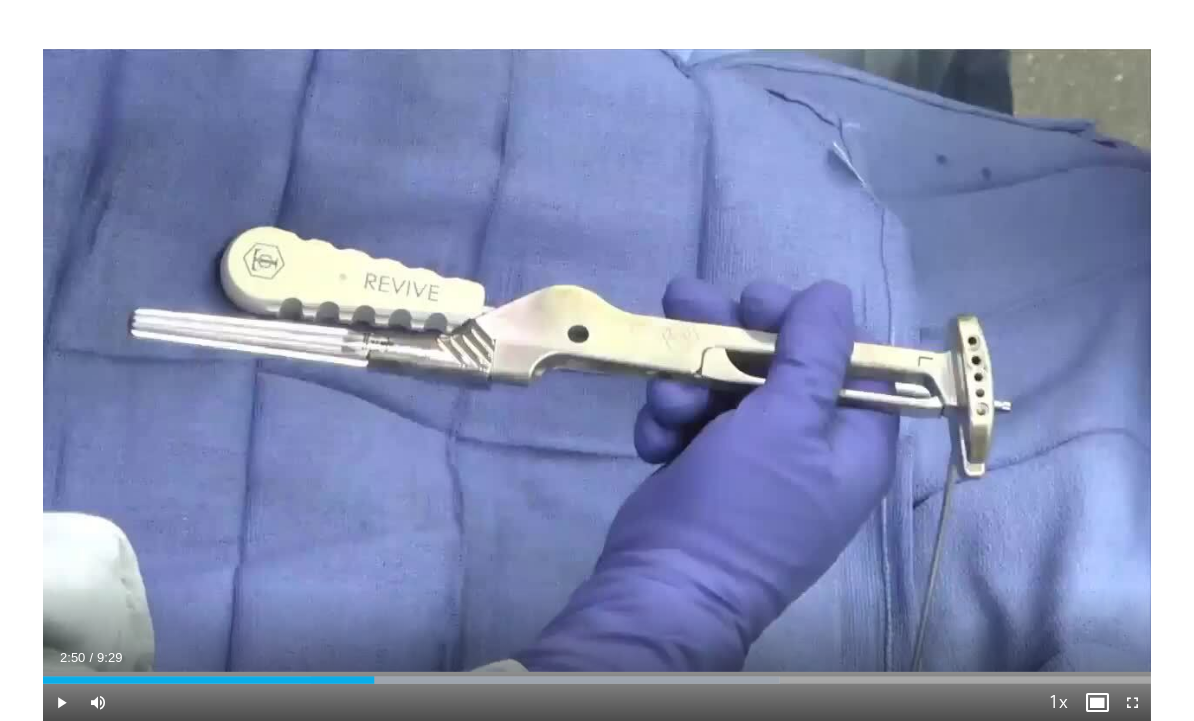 scroll, scrollTop: 0, scrollLeft: 0, axis: both 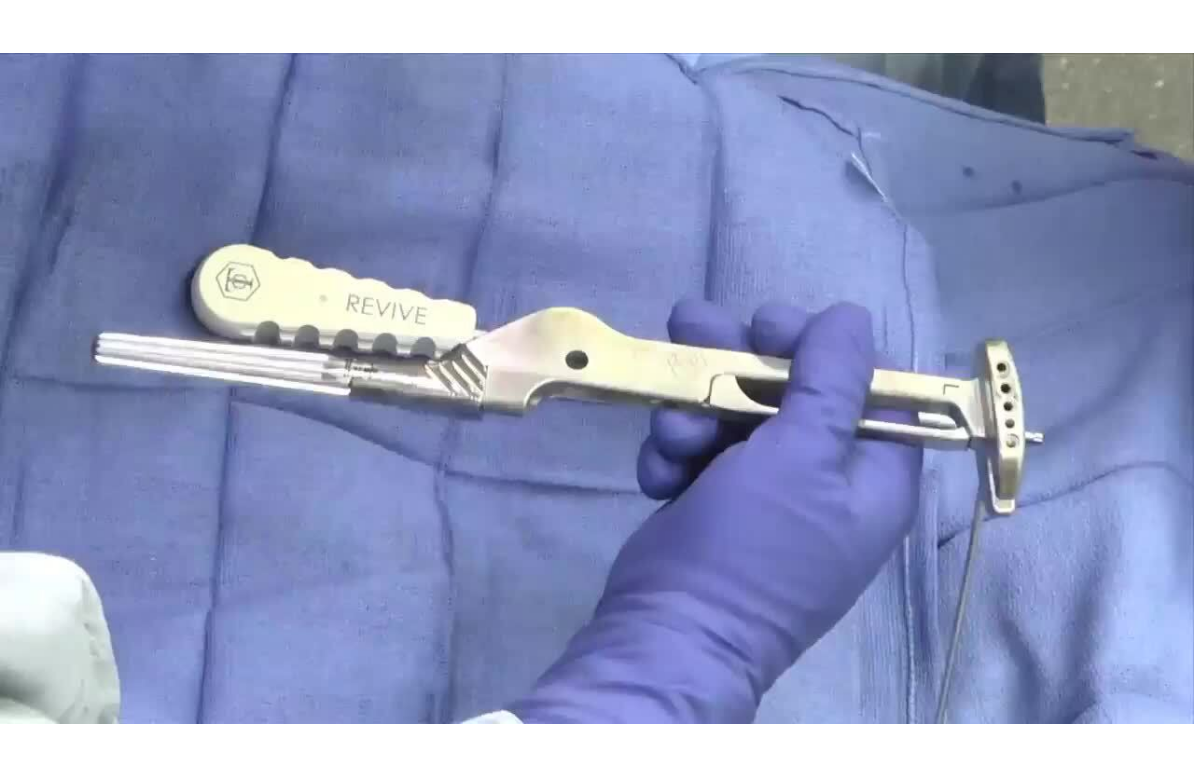 click on "Specialties
Adult & Family Medicine
Allergy, Asthma, Immunology
Anesthesiology
Cardiology
Dental
Dermatology
Endocrinology
Gastroenterology & Hepatology
General Surgery
Hematology & Oncology
Infectious Disease
Nephrology
Neurology
Neurosurgery
Obstetrics & Gynecology
Ophthalmology
Oral Maxillofacial
Orthopaedics
Otolaryngology
Pediatrics
Plastic Surgery
Podiatry
Psychiatry
Pulmonology
Radiation Oncology
Radiology
Rheumatology
Urology
Videos" at bounding box center [597, 388] 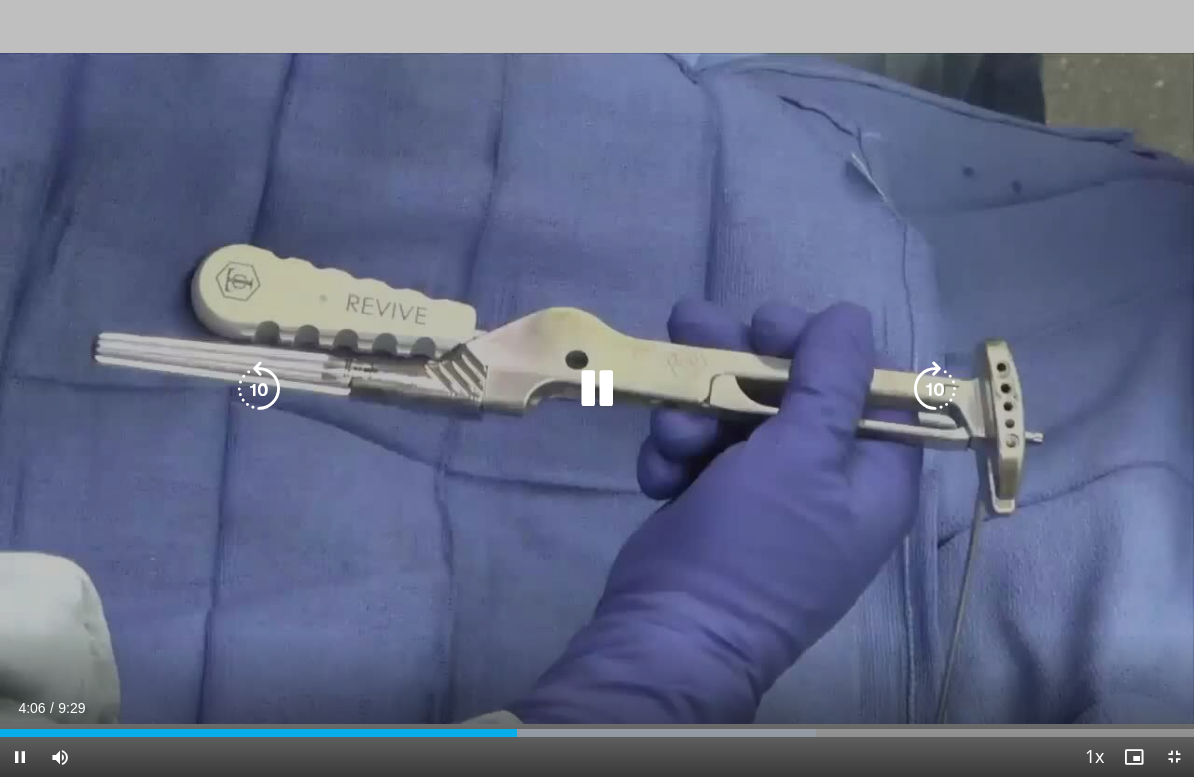 click at bounding box center (597, 389) 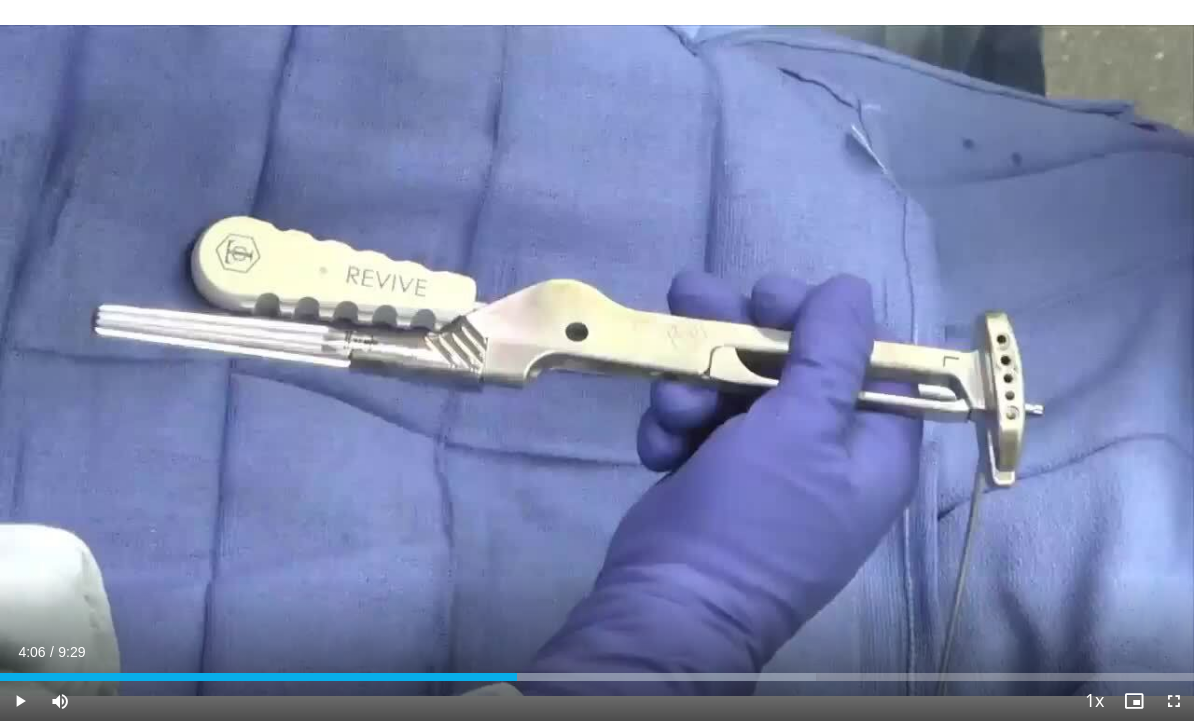 scroll, scrollTop: 0, scrollLeft: 0, axis: both 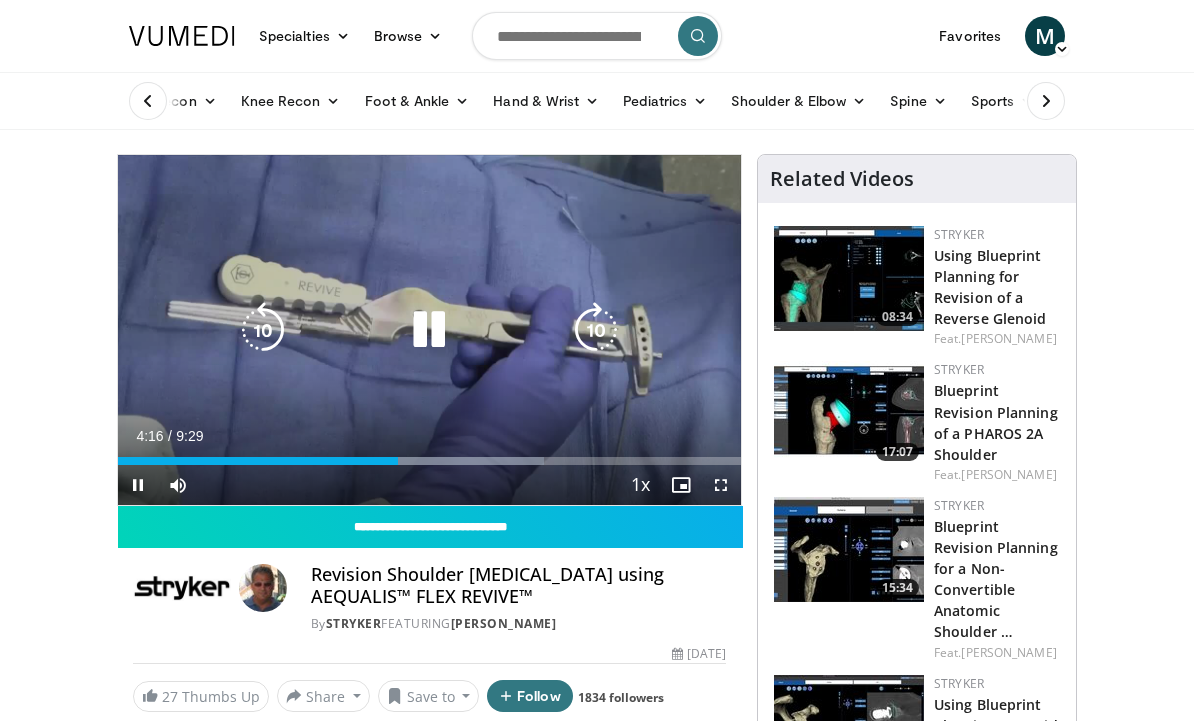 click at bounding box center [429, 330] 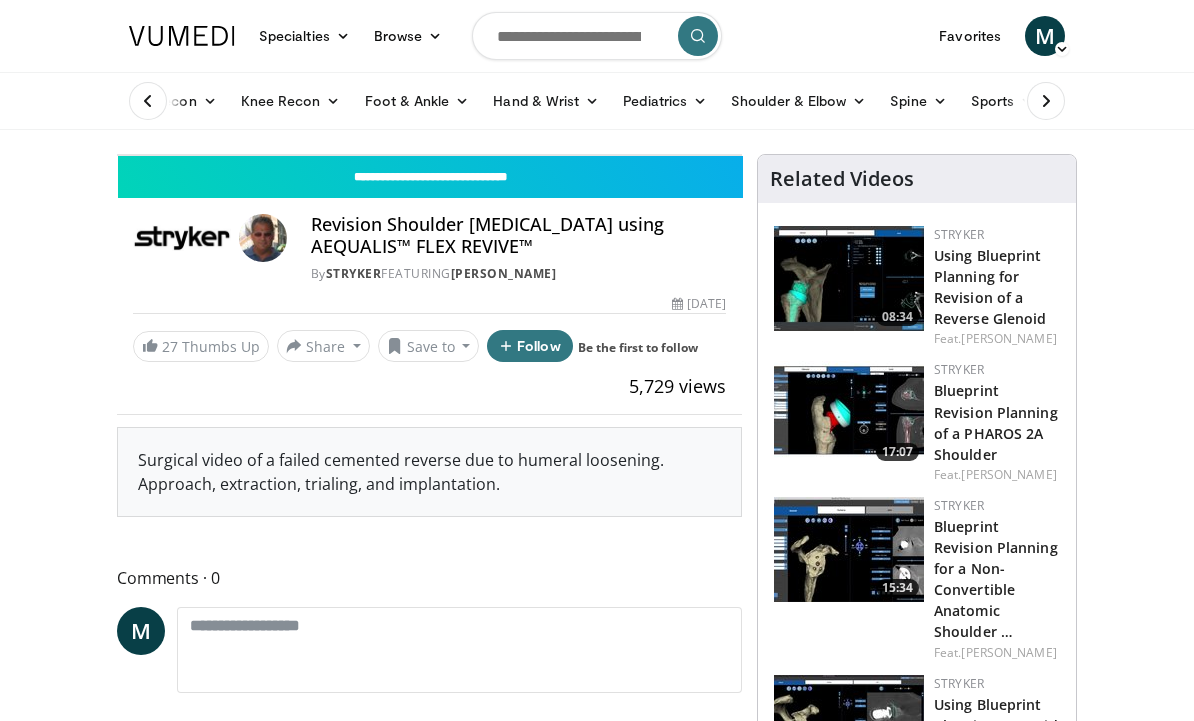scroll, scrollTop: 1, scrollLeft: 0, axis: vertical 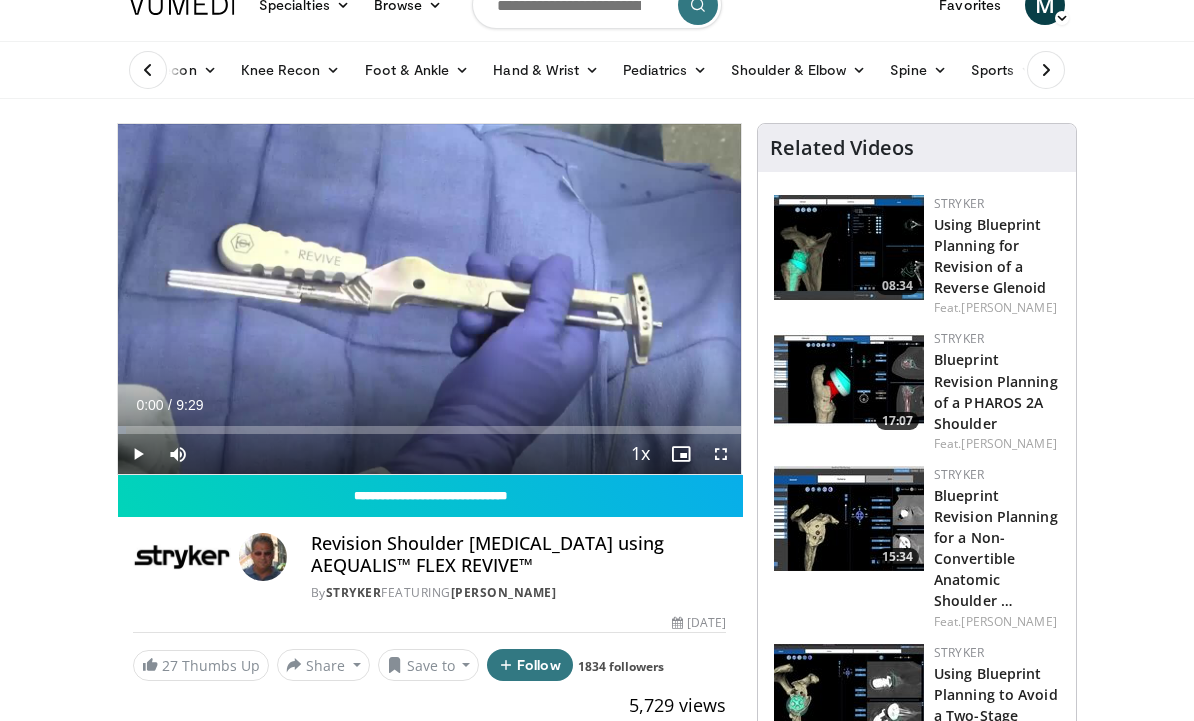 click on "Save to" at bounding box center (429, 665) 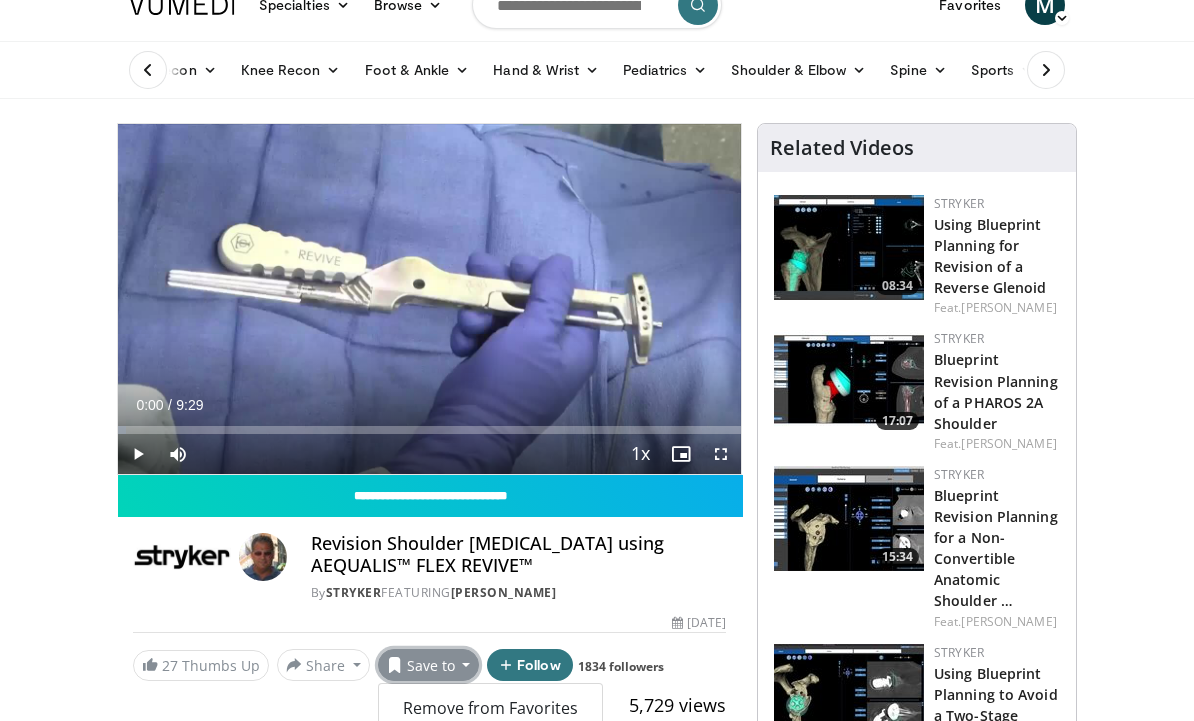 click on "[PERSON_NAME]" at bounding box center (504, 592) 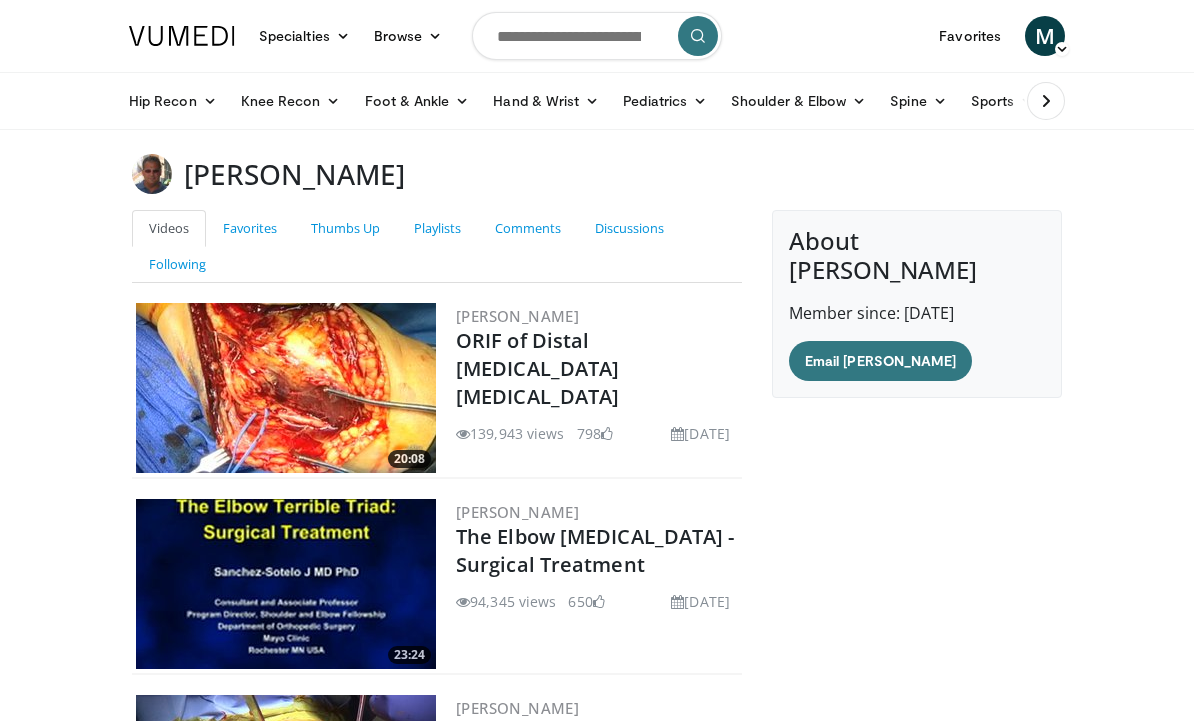 scroll, scrollTop: 0, scrollLeft: 0, axis: both 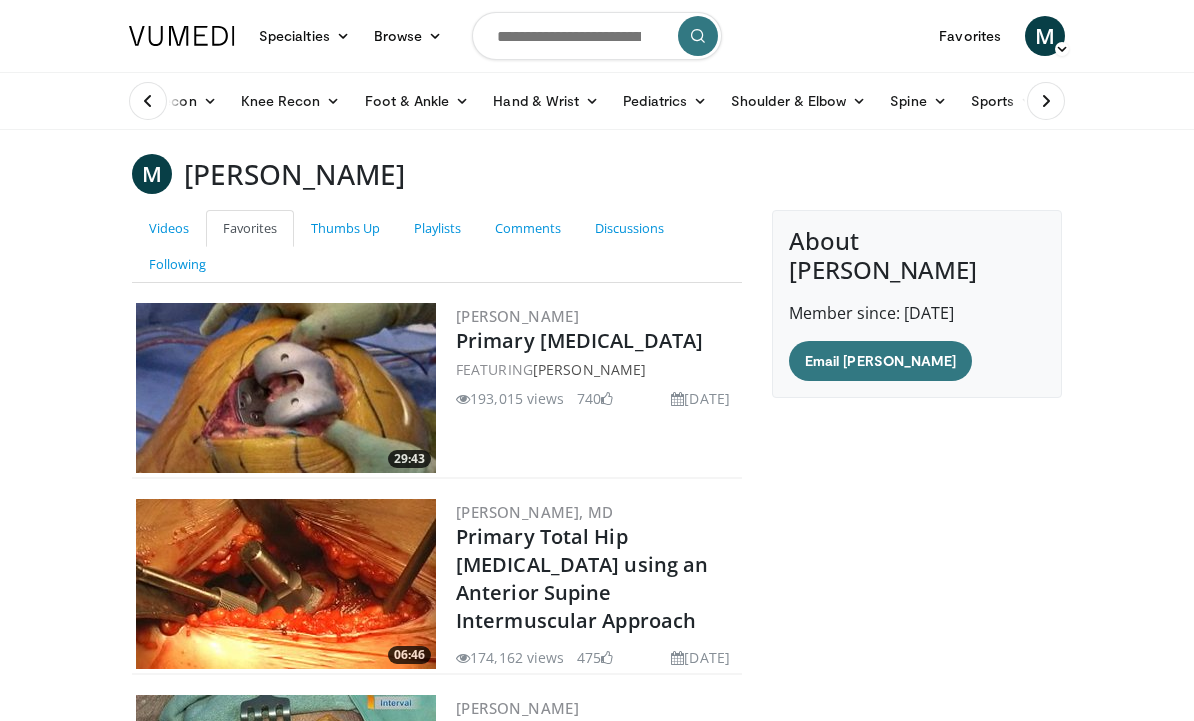 click at bounding box center [597, 36] 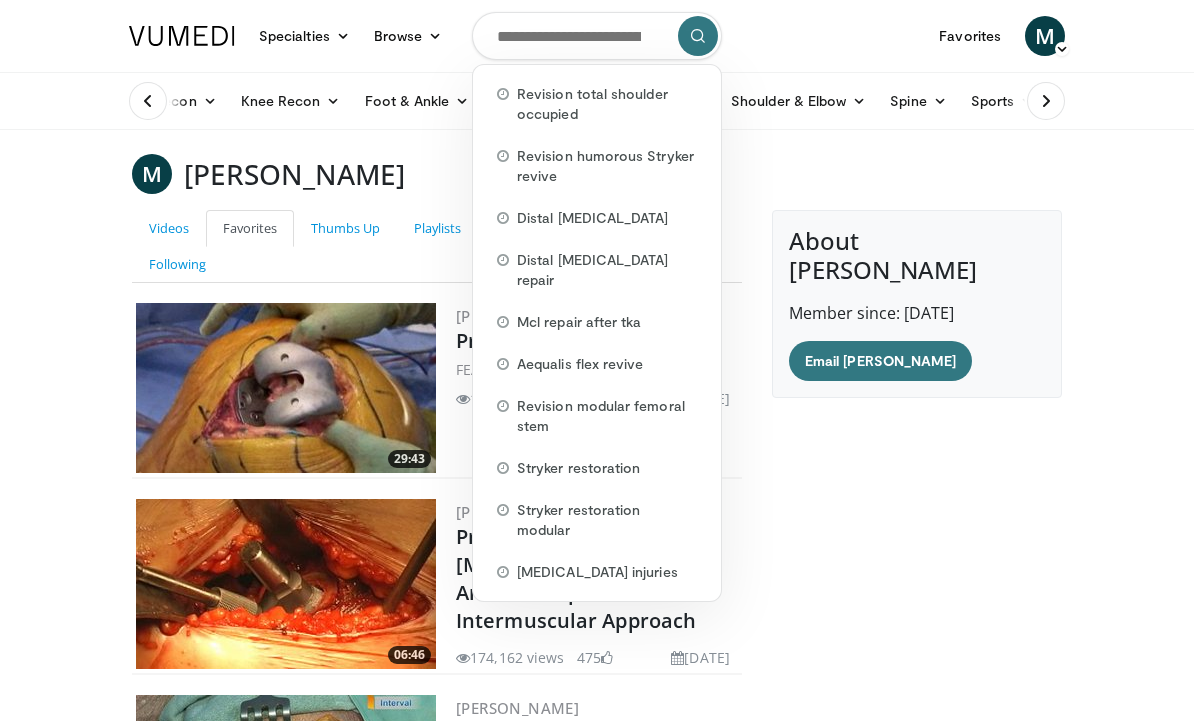click on "Revision humorous Stryker revive" at bounding box center (607, 166) 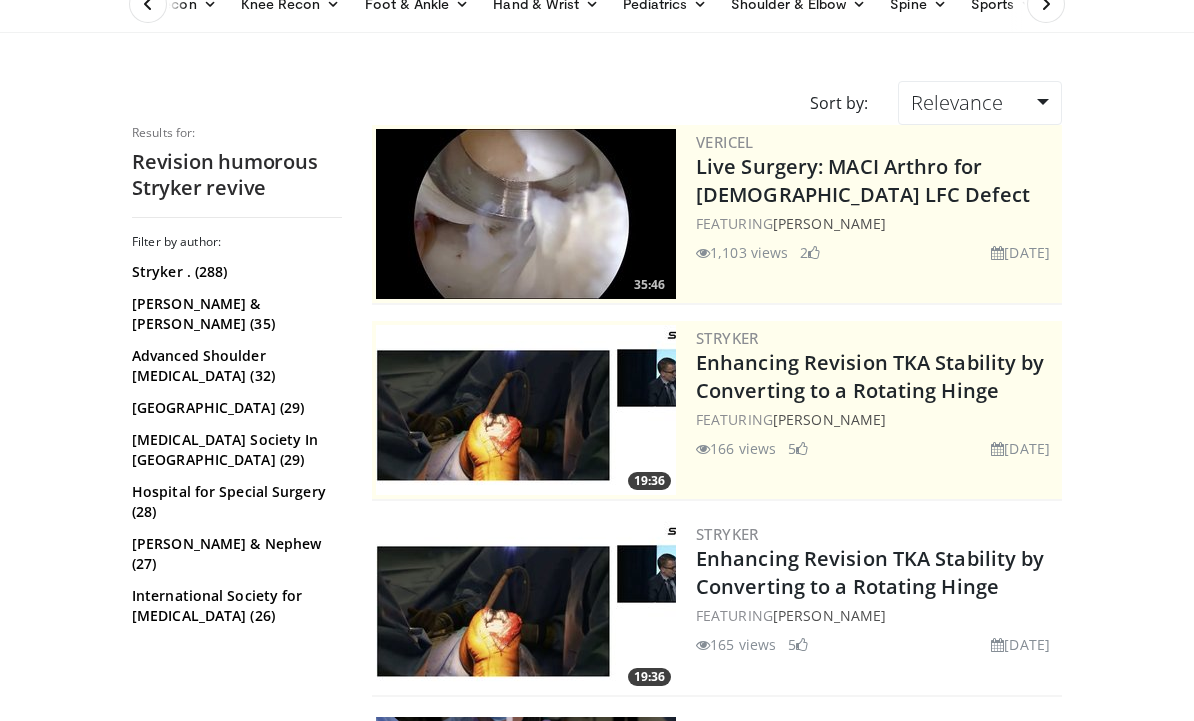 scroll, scrollTop: 94, scrollLeft: 0, axis: vertical 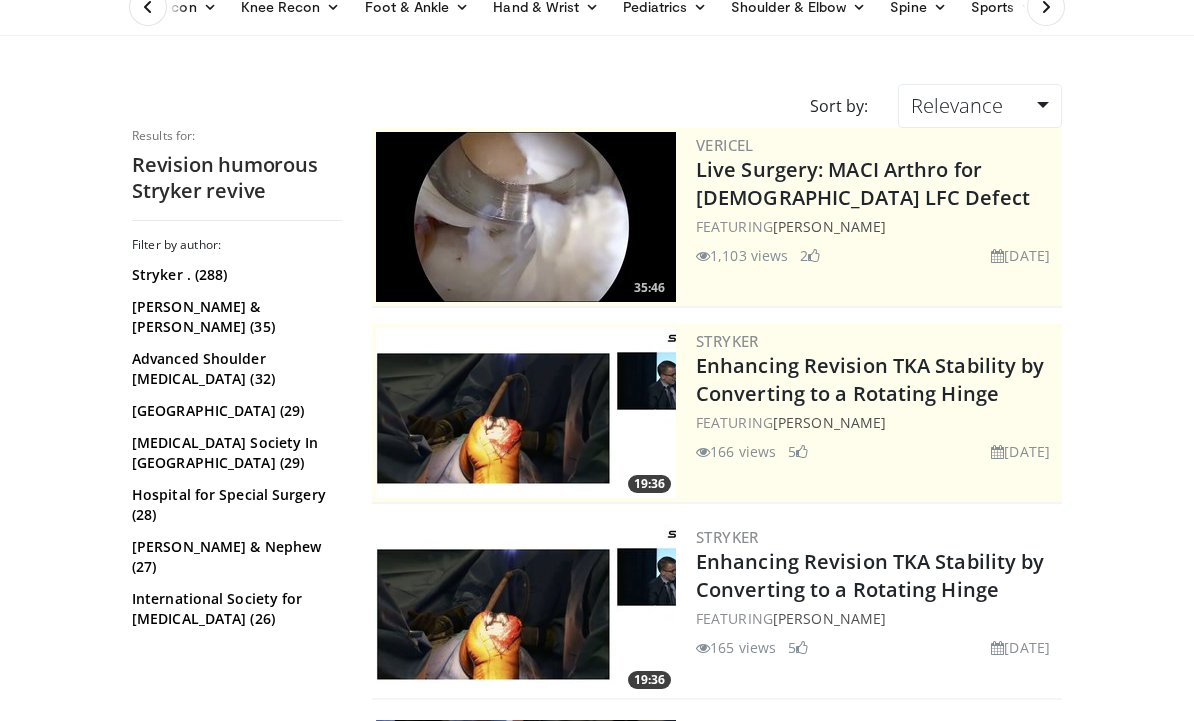 click on "Advanced Shoulder [MEDICAL_DATA] Meeting (25)" at bounding box center [234, 661] 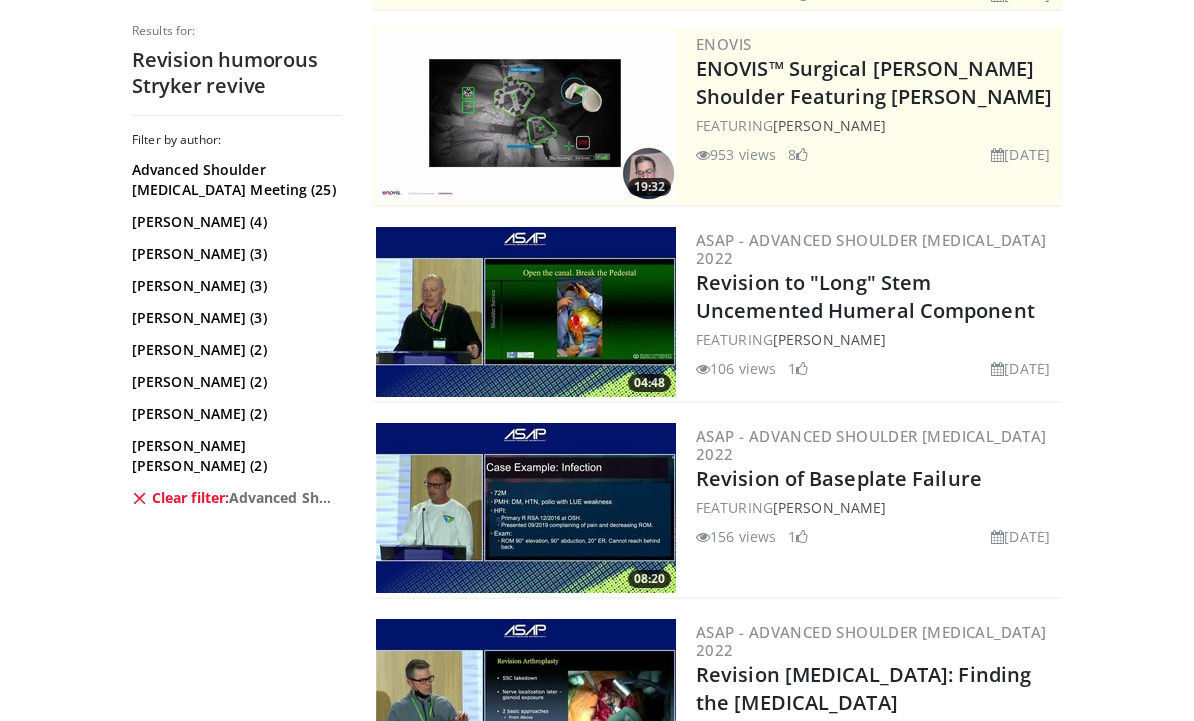 scroll, scrollTop: 414, scrollLeft: 0, axis: vertical 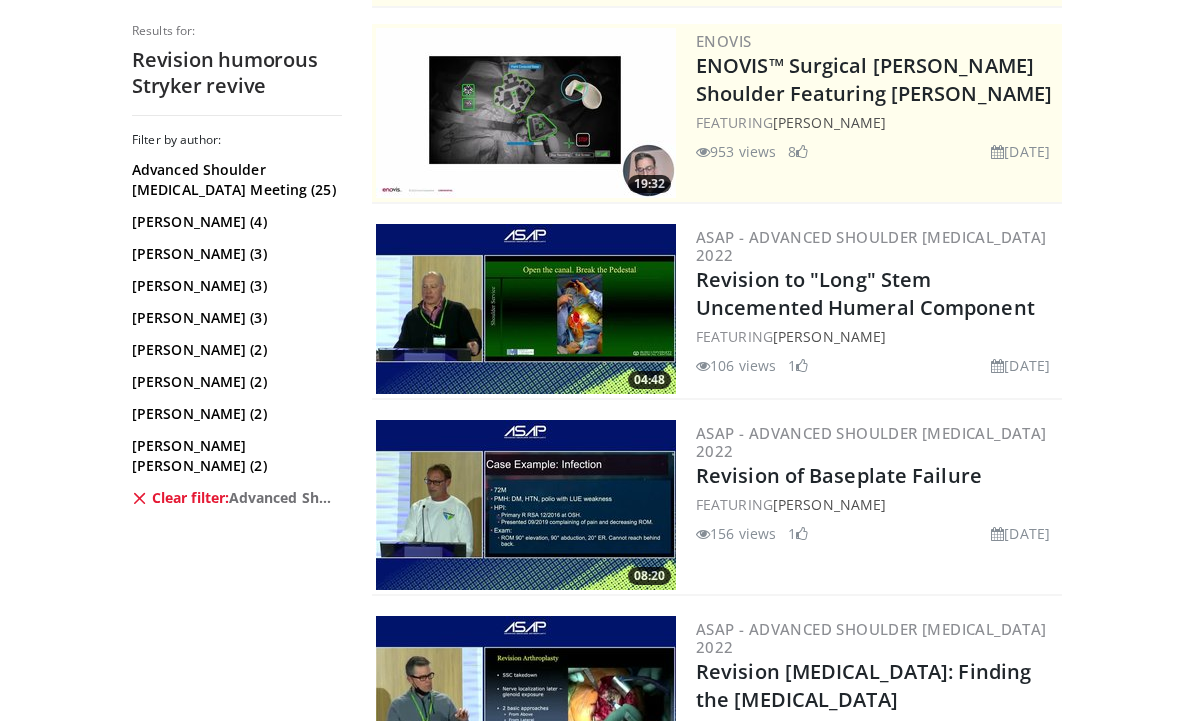 click at bounding box center [526, 309] 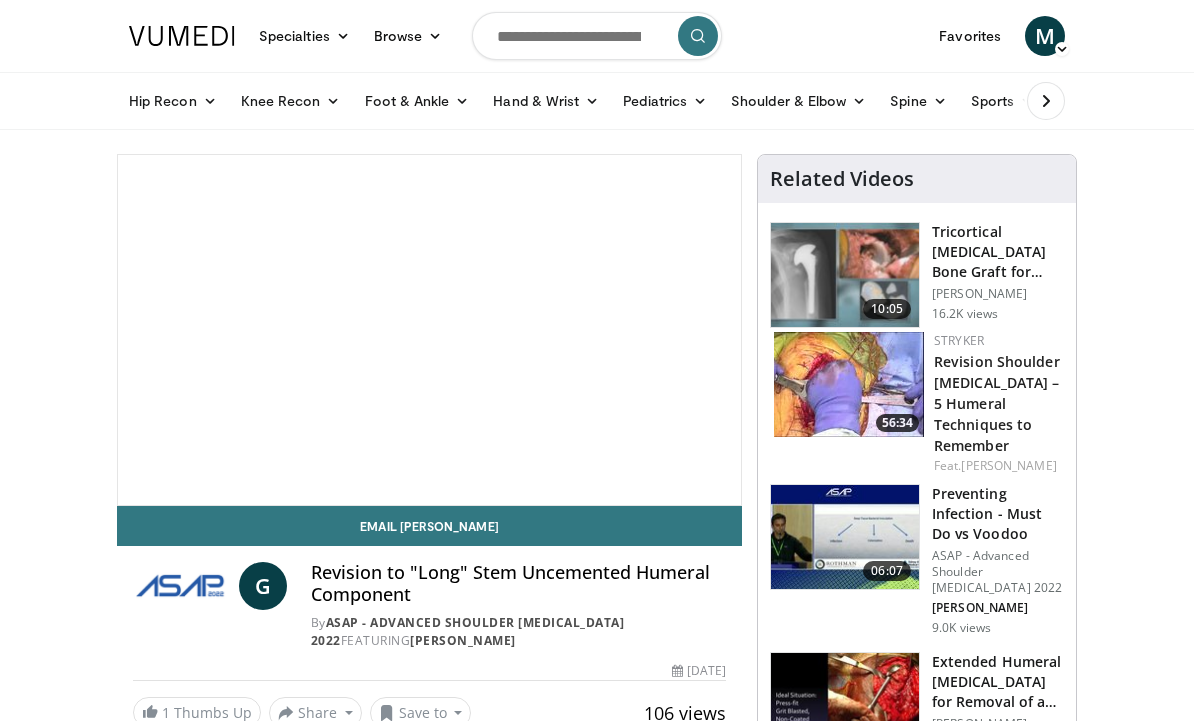 scroll, scrollTop: 0, scrollLeft: 0, axis: both 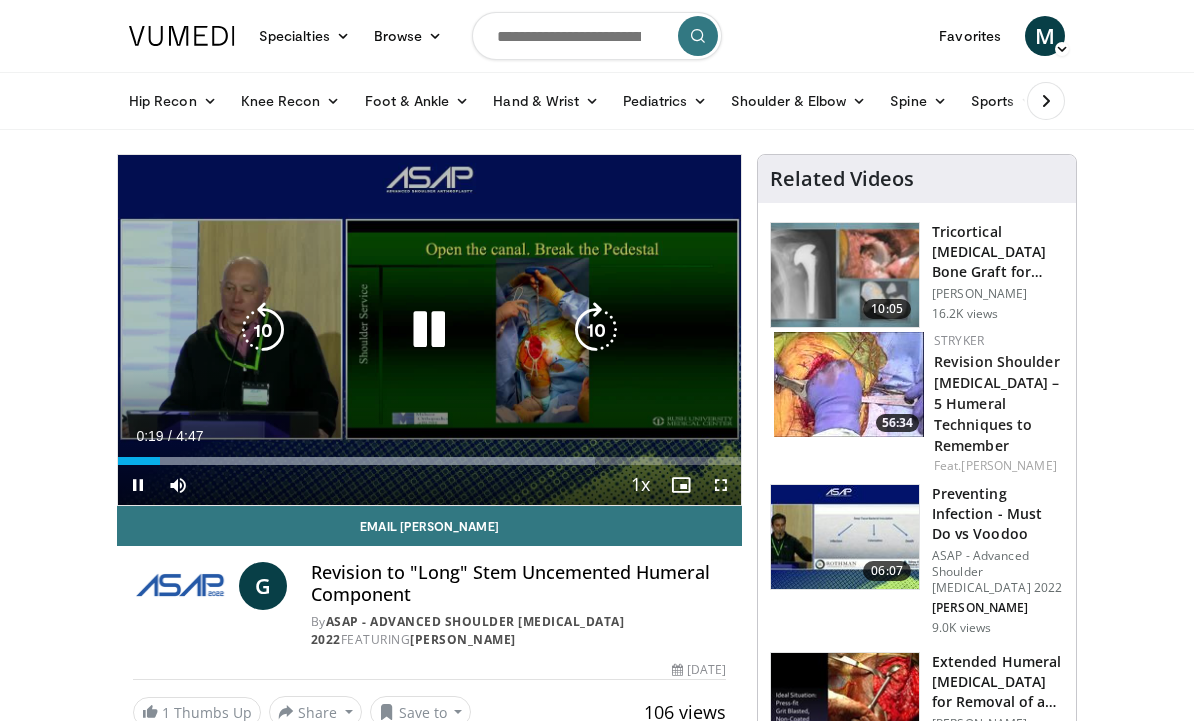 click at bounding box center [429, 330] 